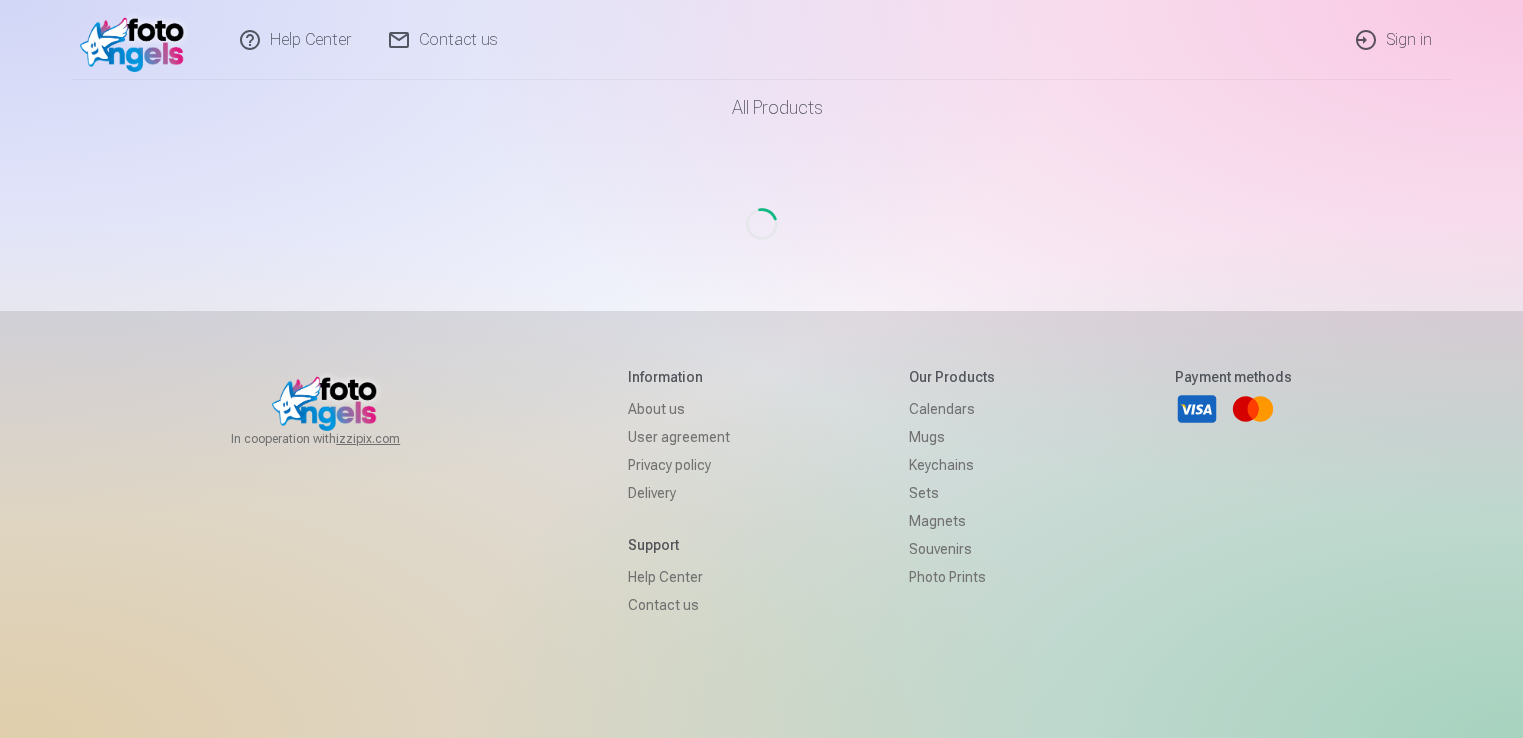 scroll, scrollTop: 0, scrollLeft: 0, axis: both 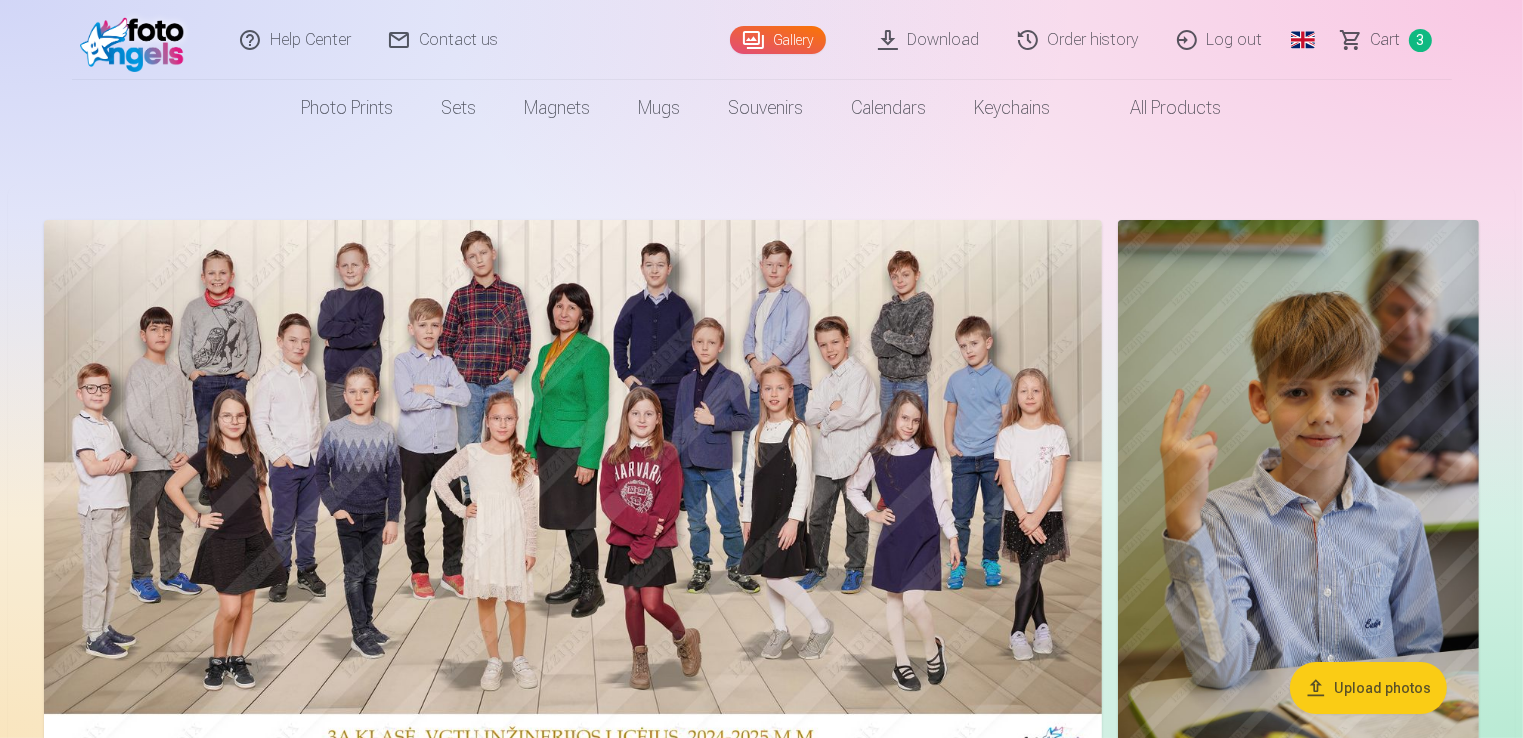 click on "Сart" at bounding box center [1386, 40] 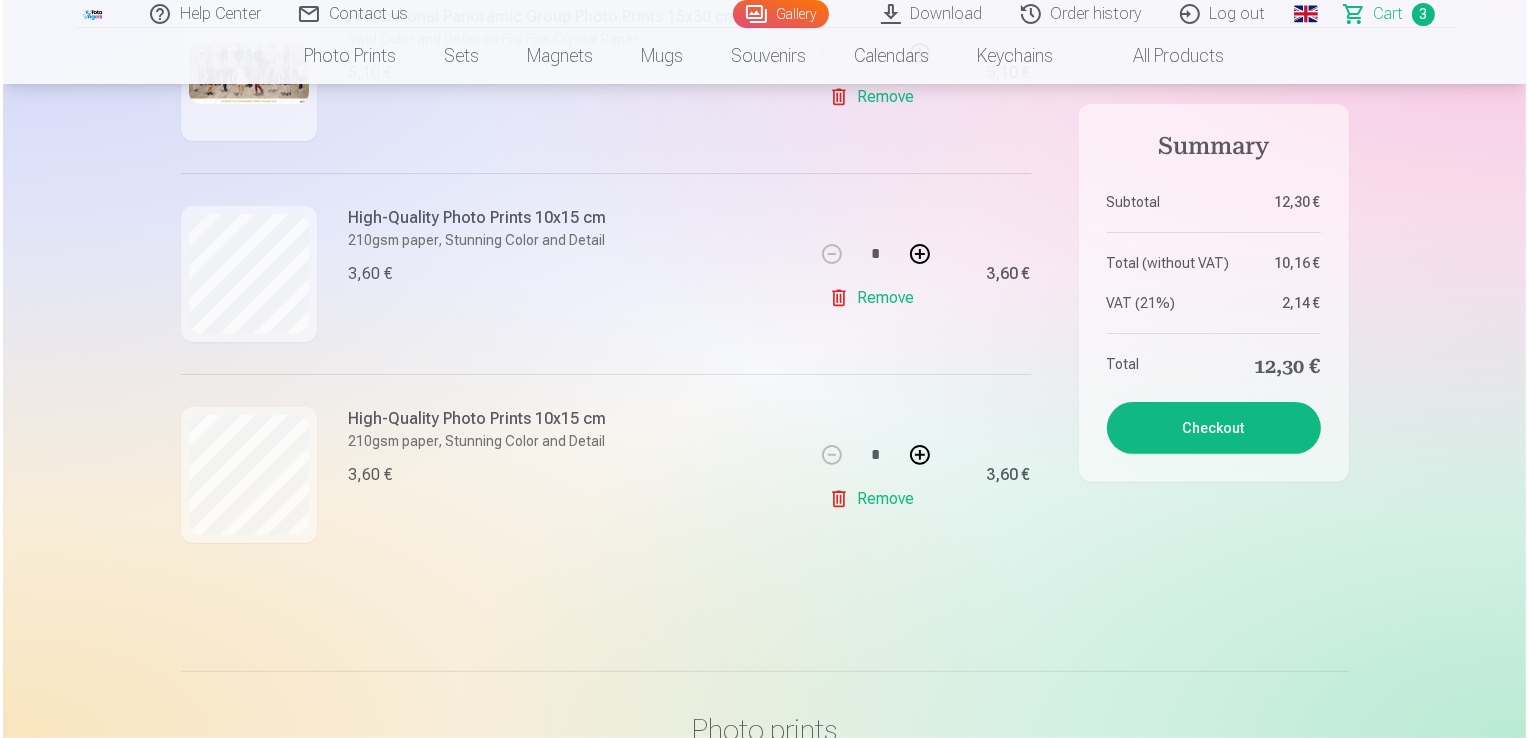 scroll, scrollTop: 400, scrollLeft: 0, axis: vertical 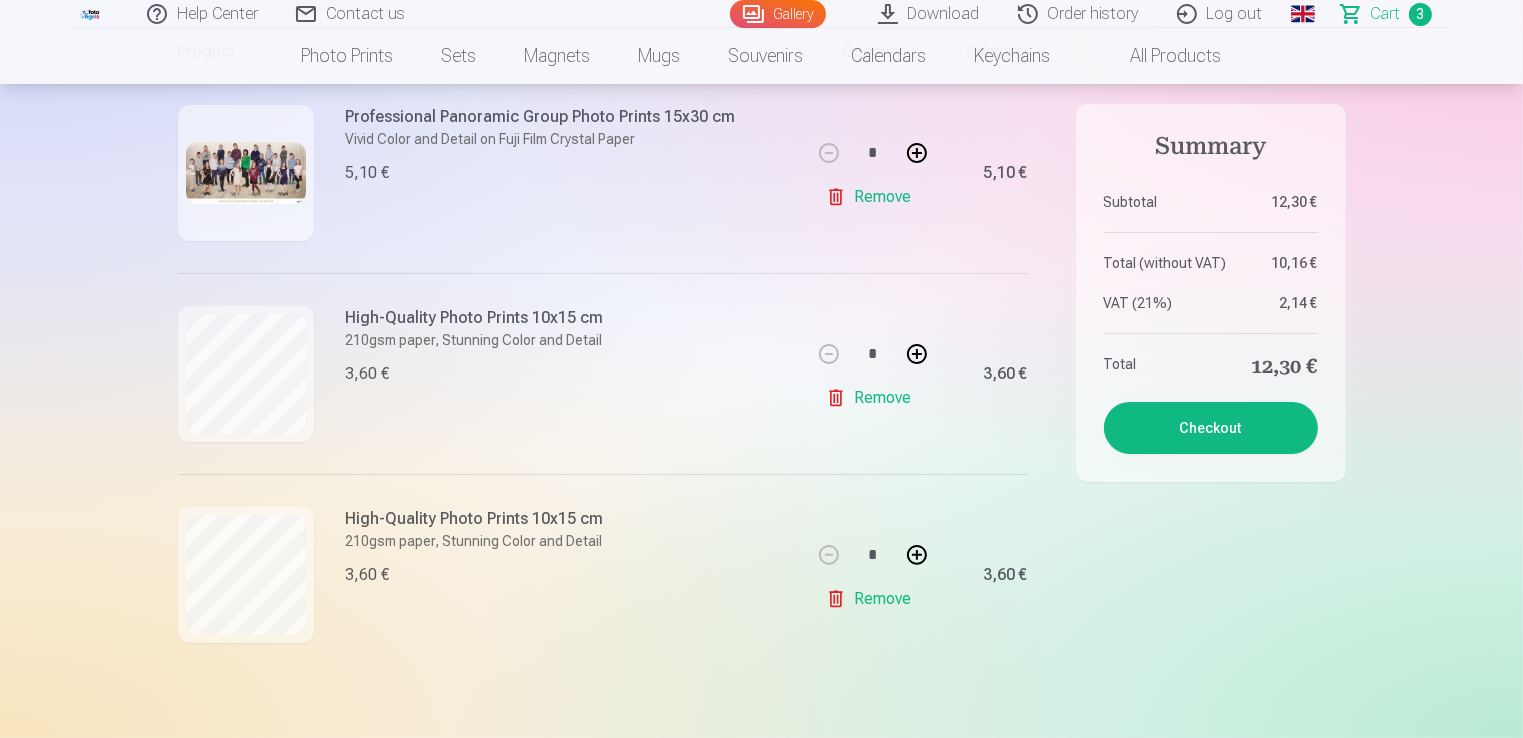 click at bounding box center [246, 172] 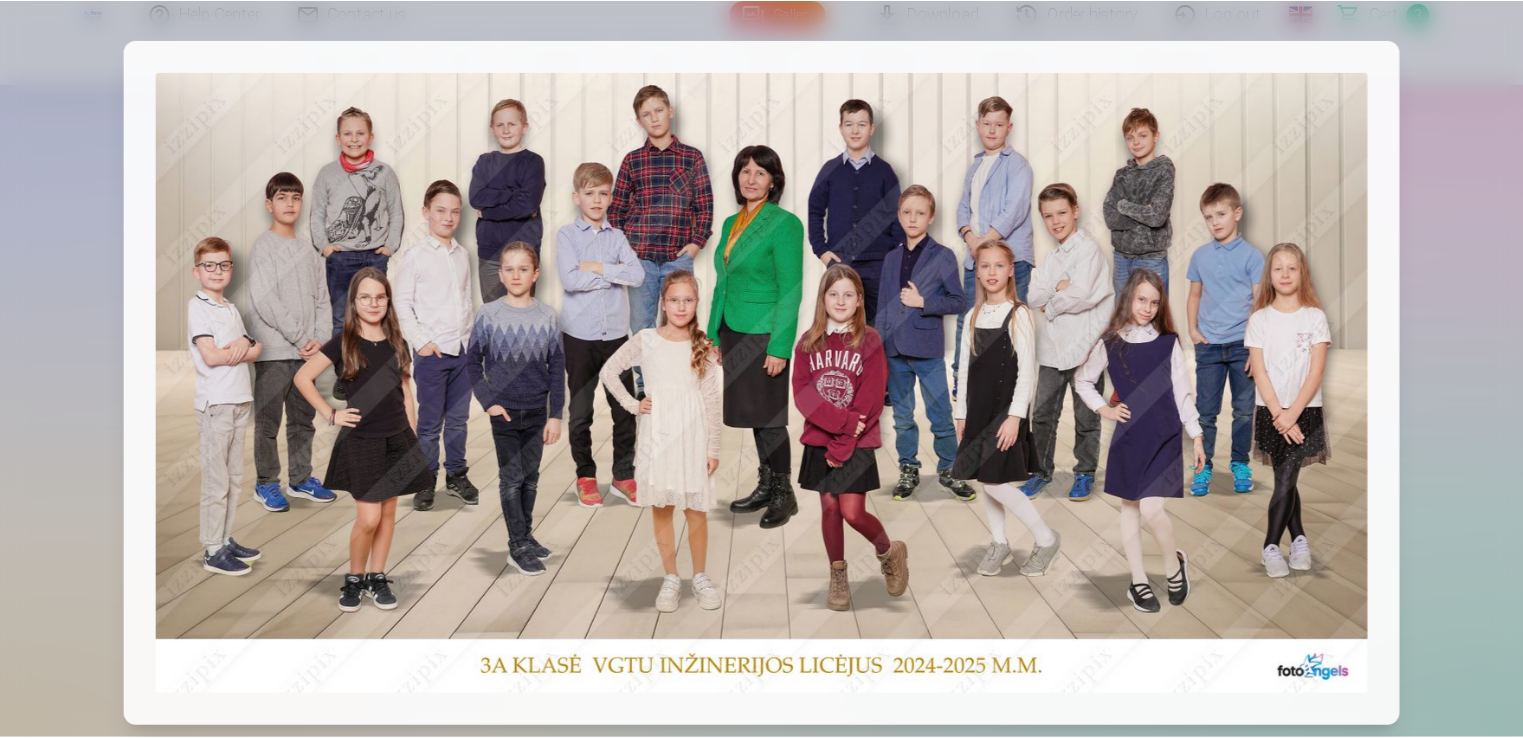 scroll, scrollTop: 0, scrollLeft: 0, axis: both 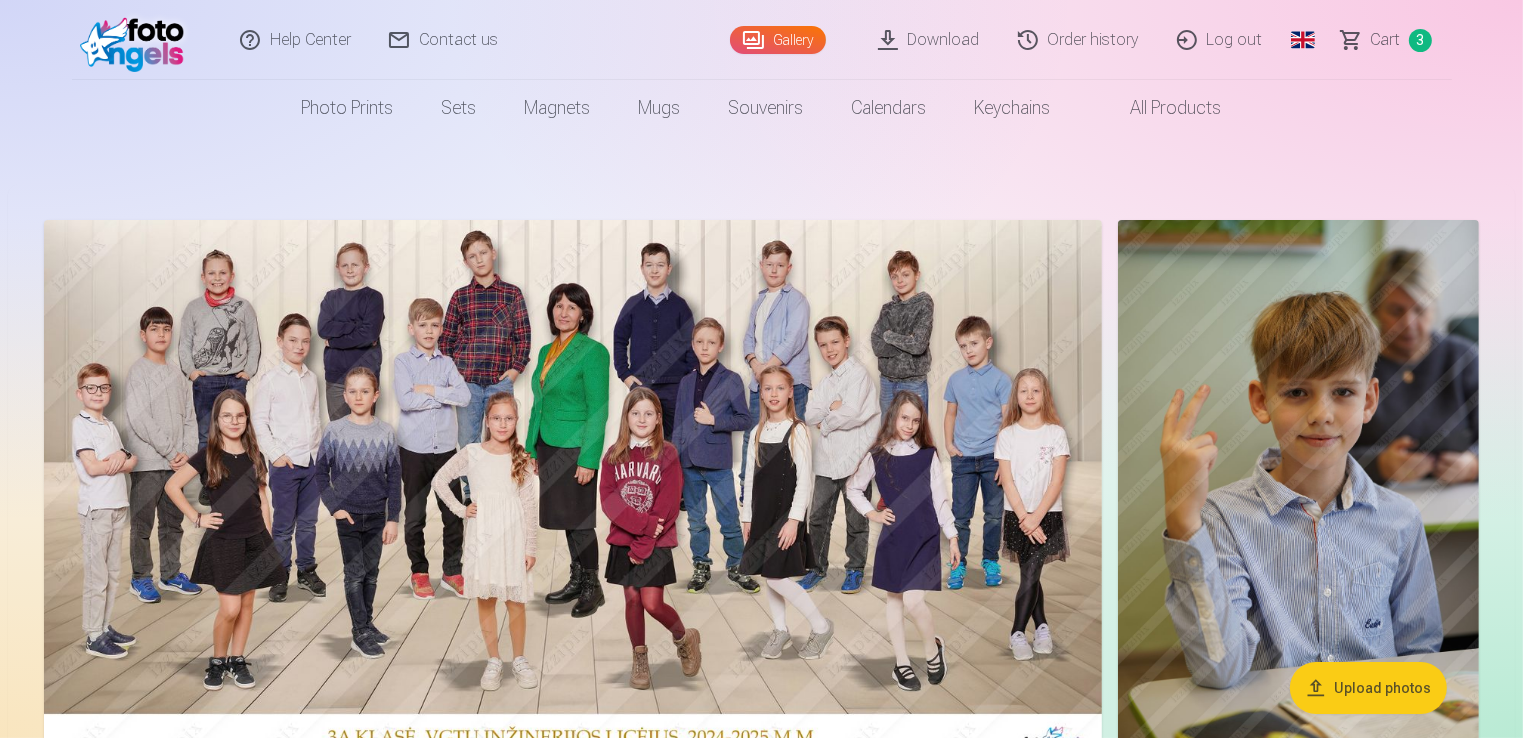 click at bounding box center (573, 490) 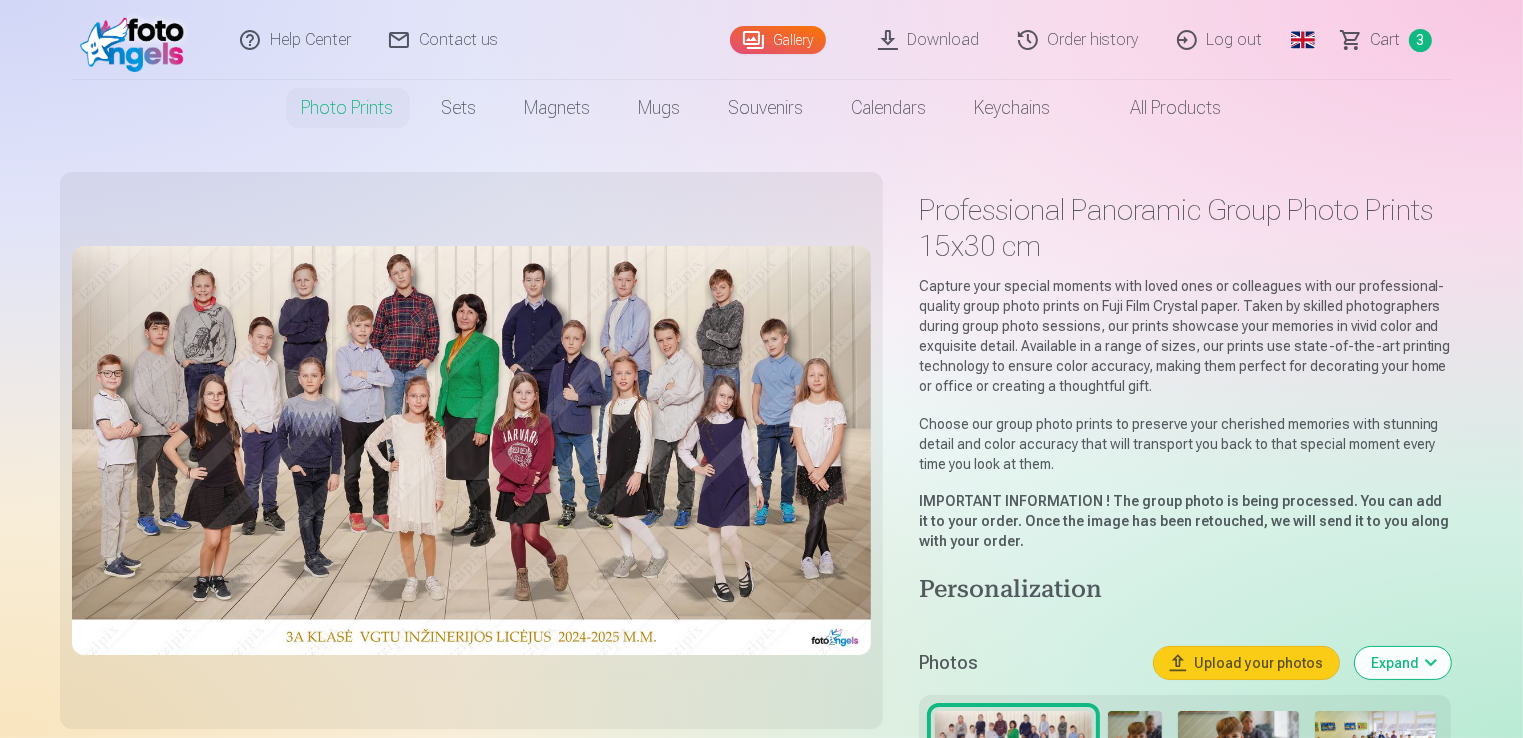 click at bounding box center [471, 450] 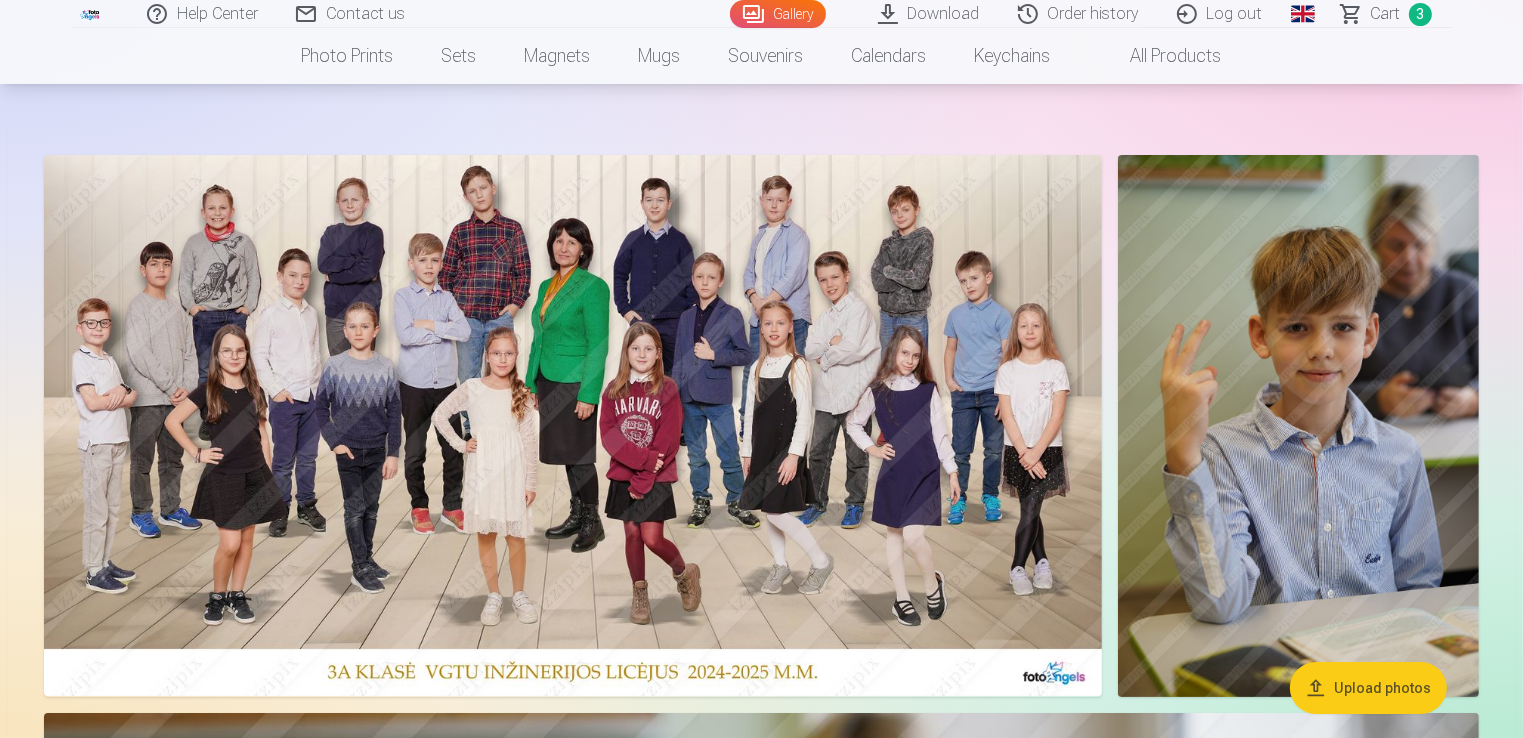 scroll, scrollTop: 100, scrollLeft: 0, axis: vertical 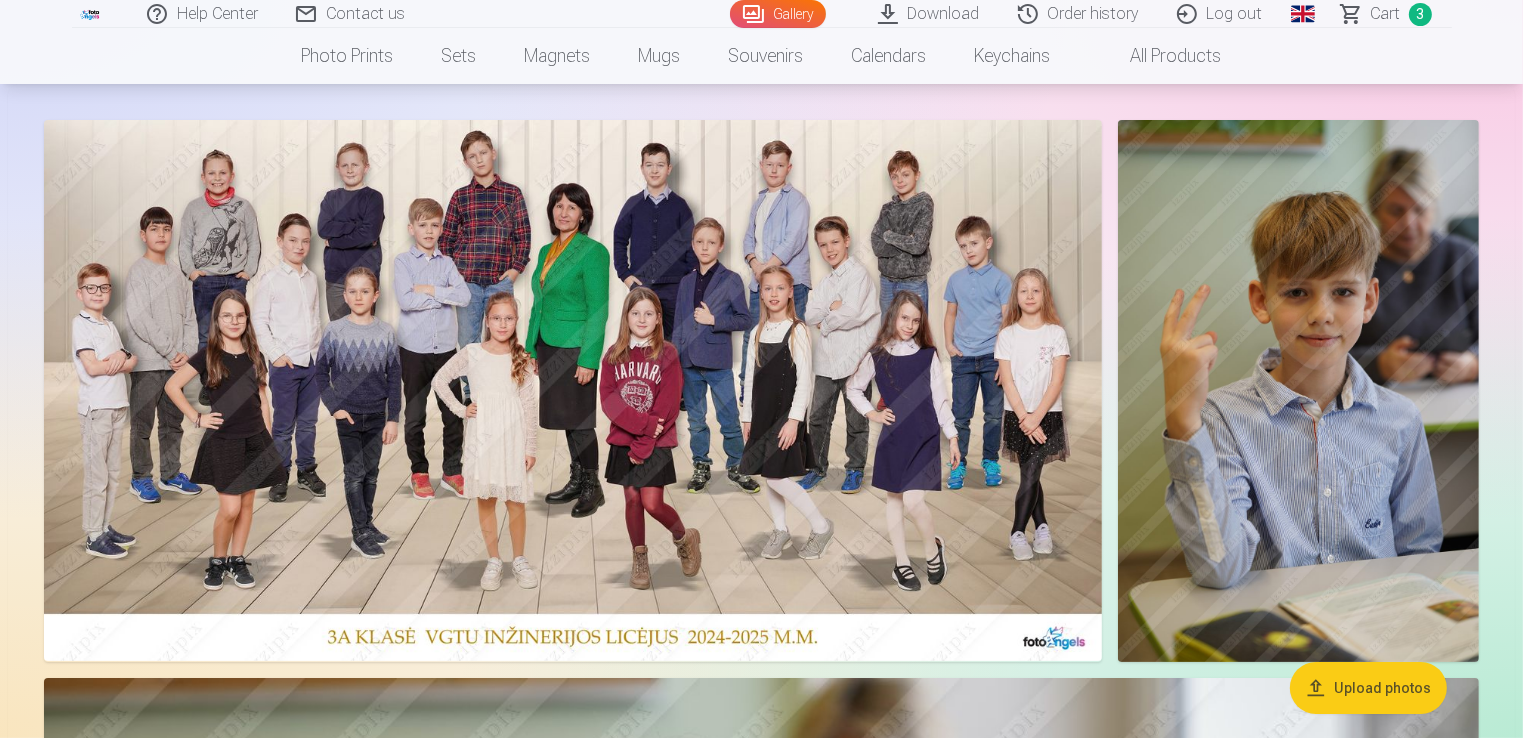 click on "Upload photos" at bounding box center (1368, 688) 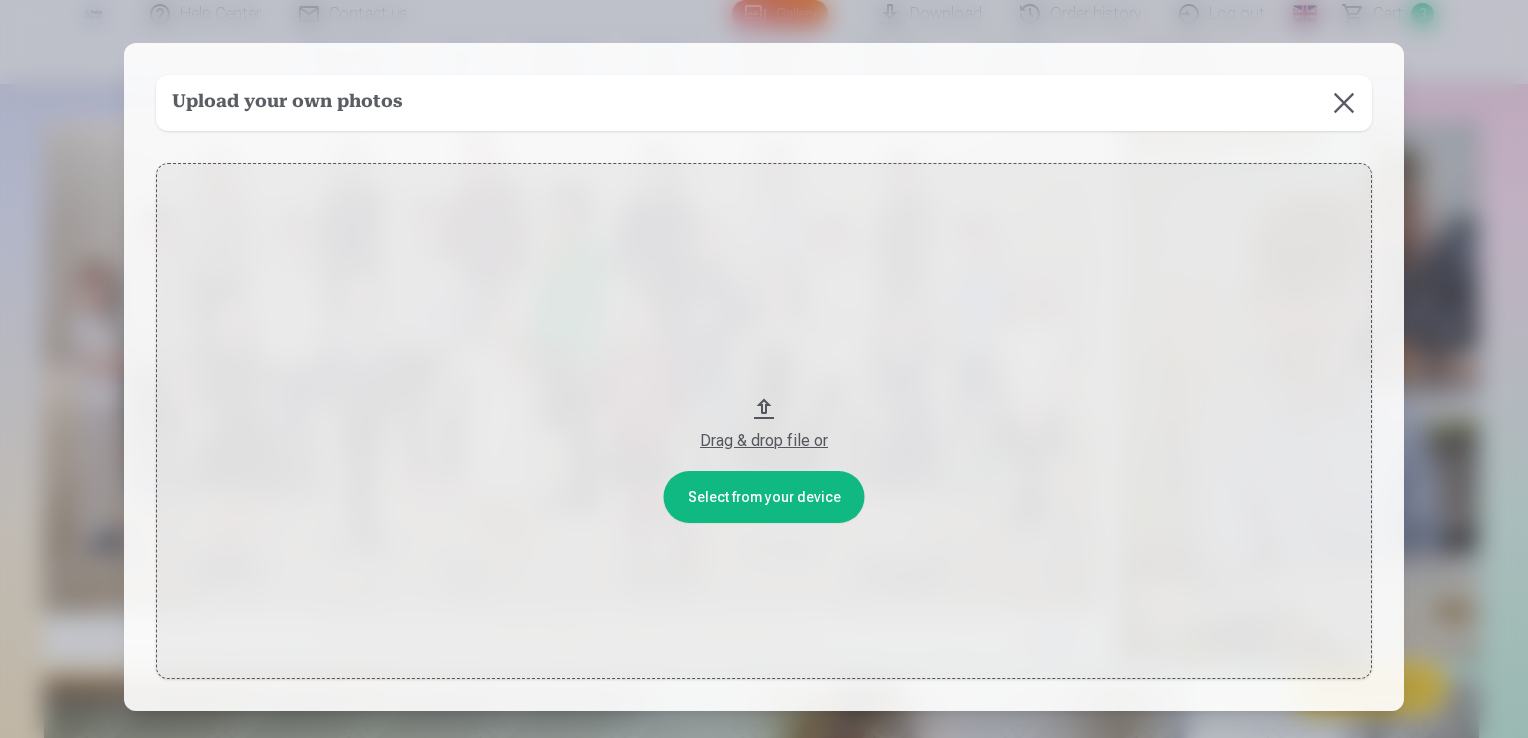 click at bounding box center [1344, 103] 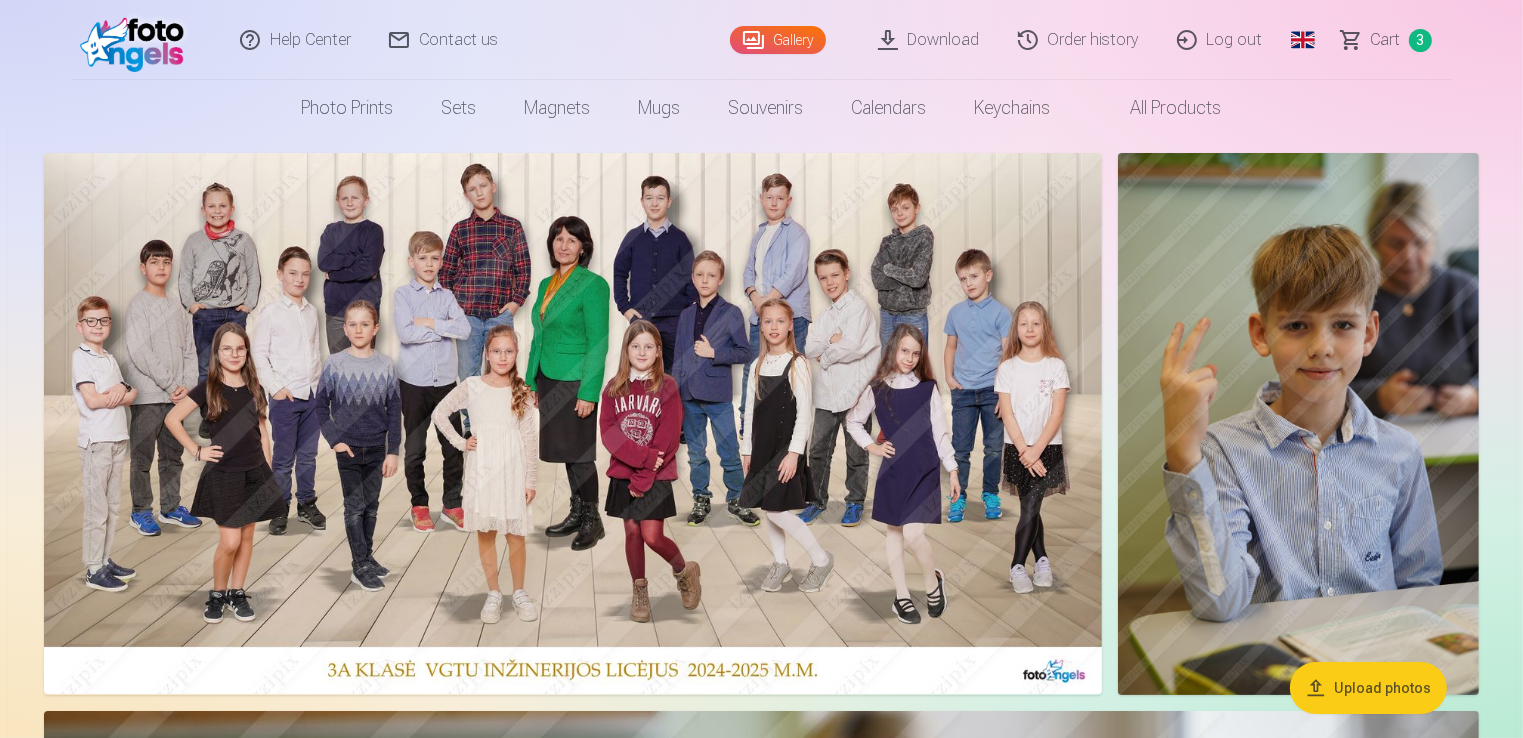 scroll, scrollTop: 0, scrollLeft: 0, axis: both 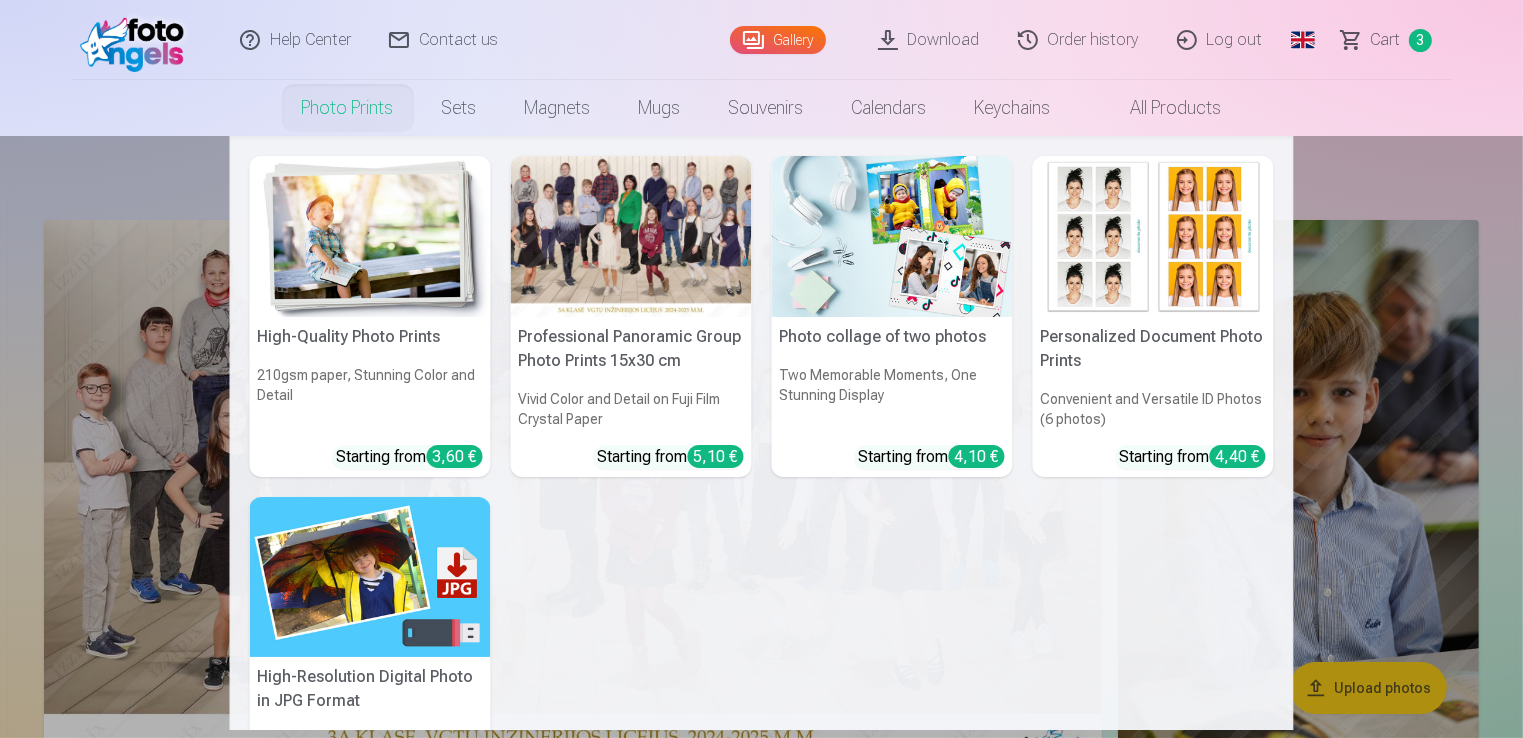 click on "Photo prints" at bounding box center (348, 108) 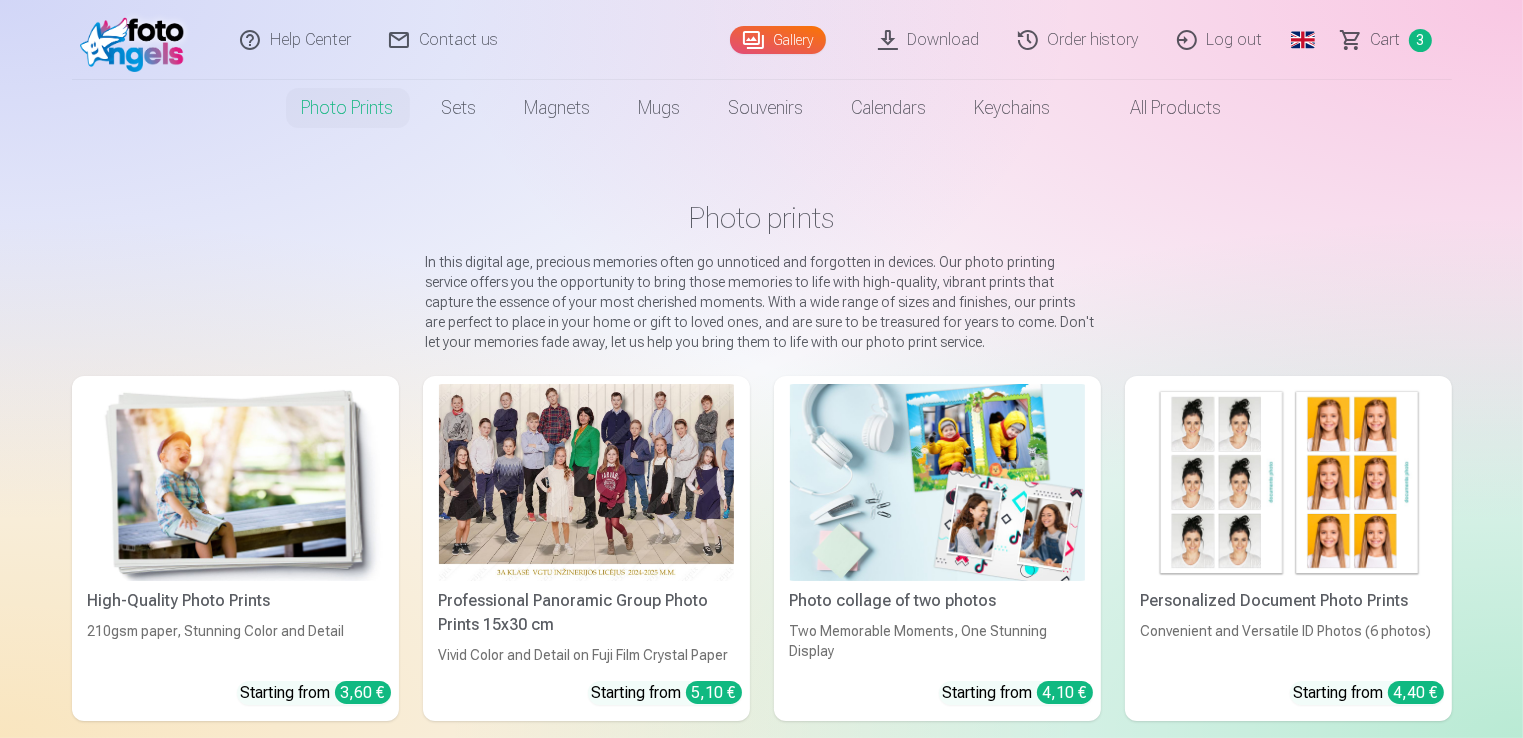 click on "Gallery" at bounding box center [778, 40] 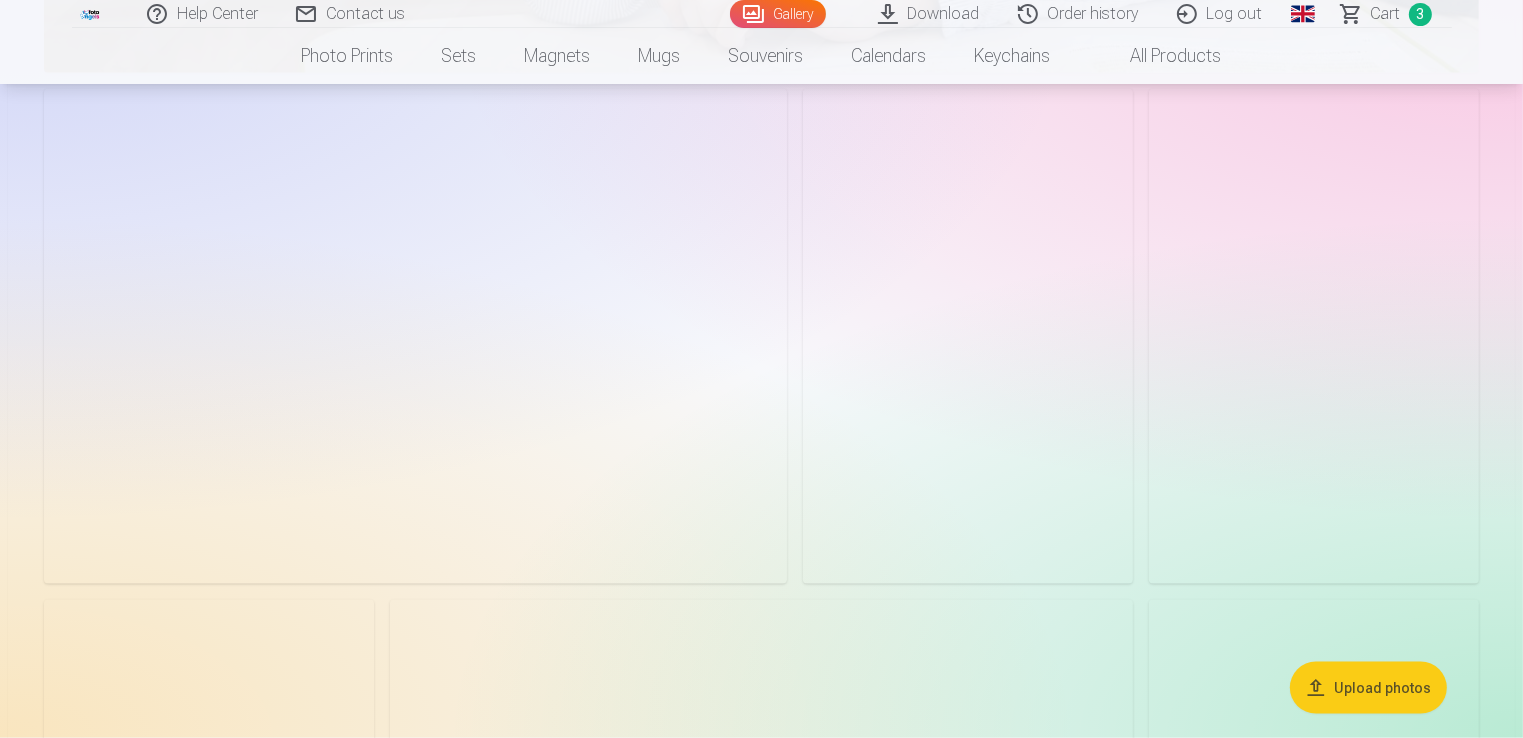 scroll, scrollTop: 9900, scrollLeft: 0, axis: vertical 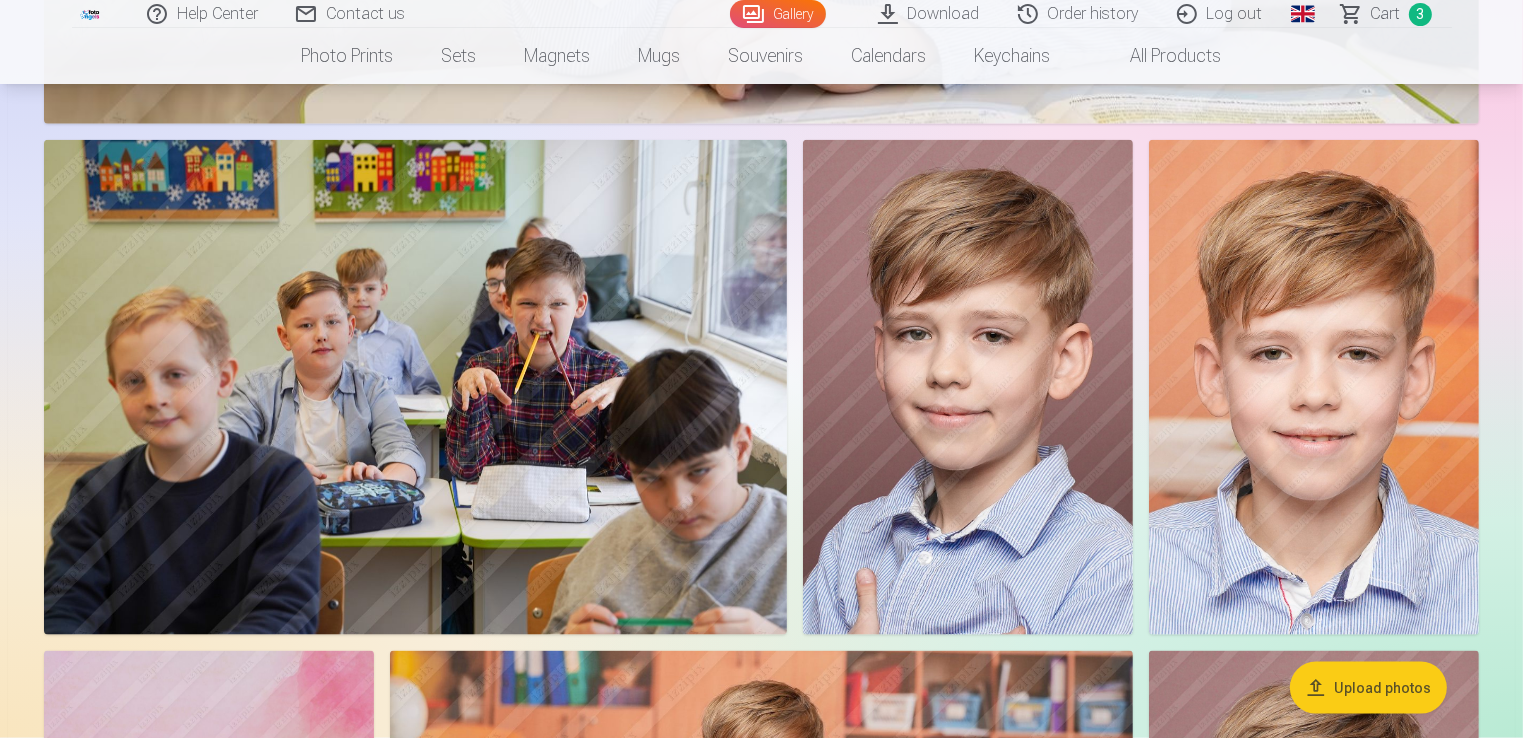 click at bounding box center [968, 387] 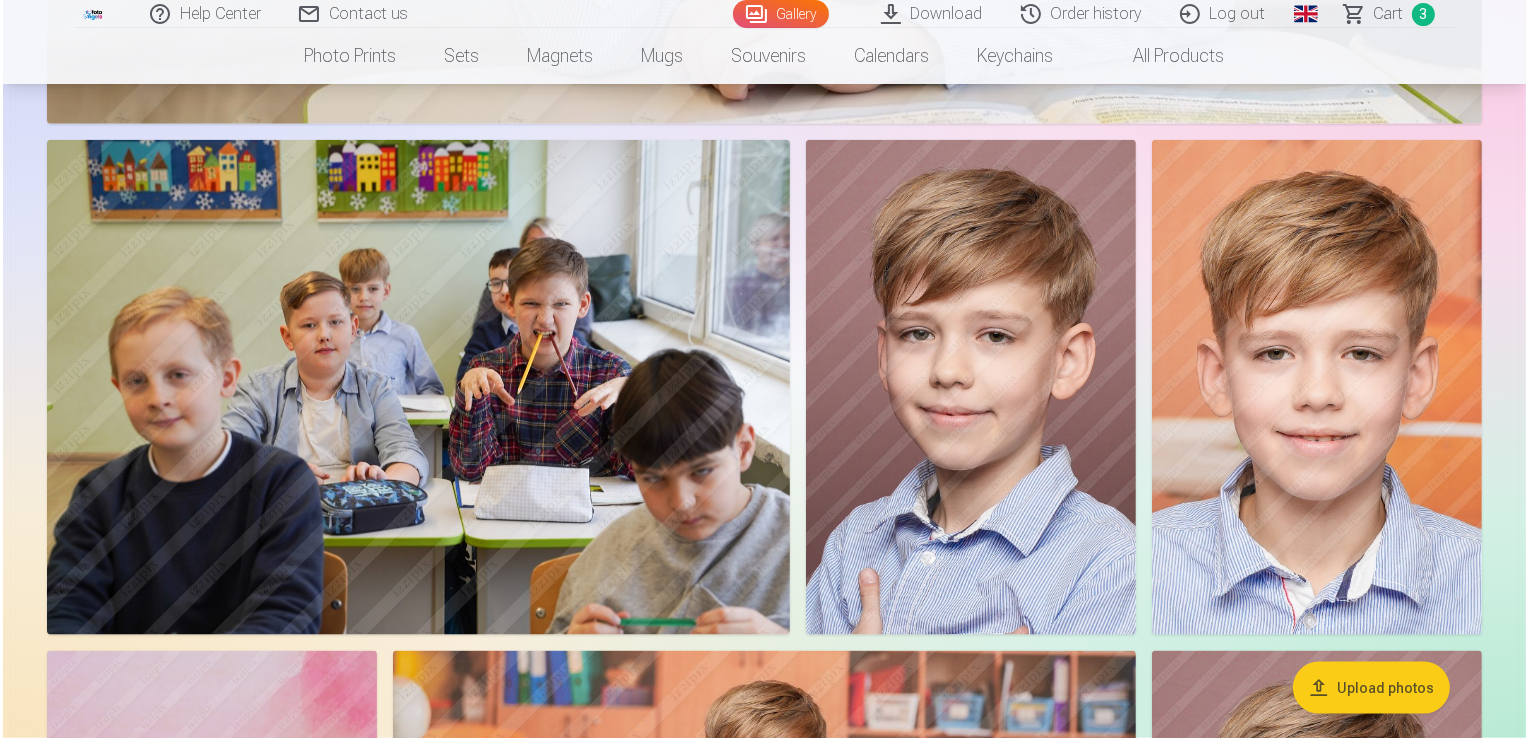 scroll, scrollTop: 9928, scrollLeft: 0, axis: vertical 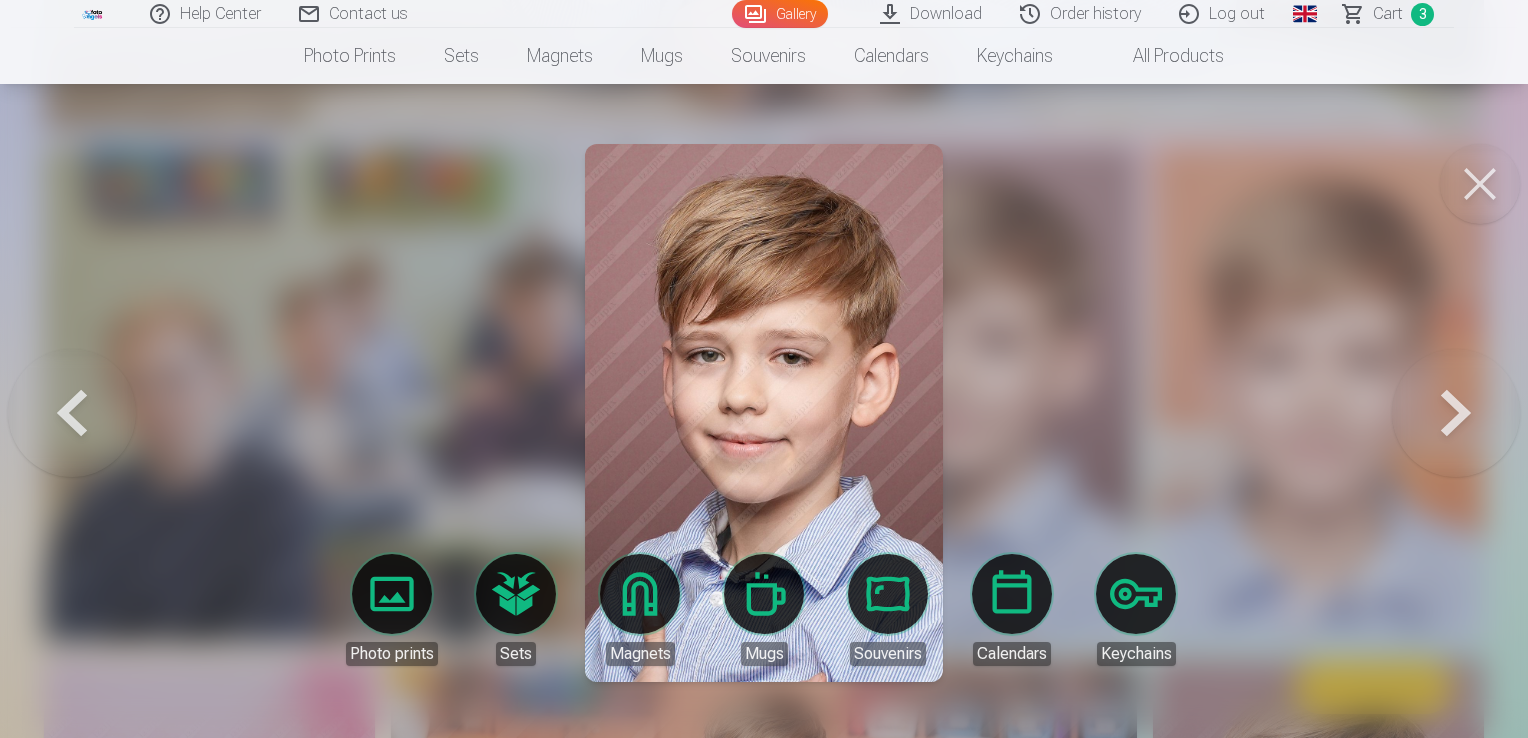 click at bounding box center (1480, 184) 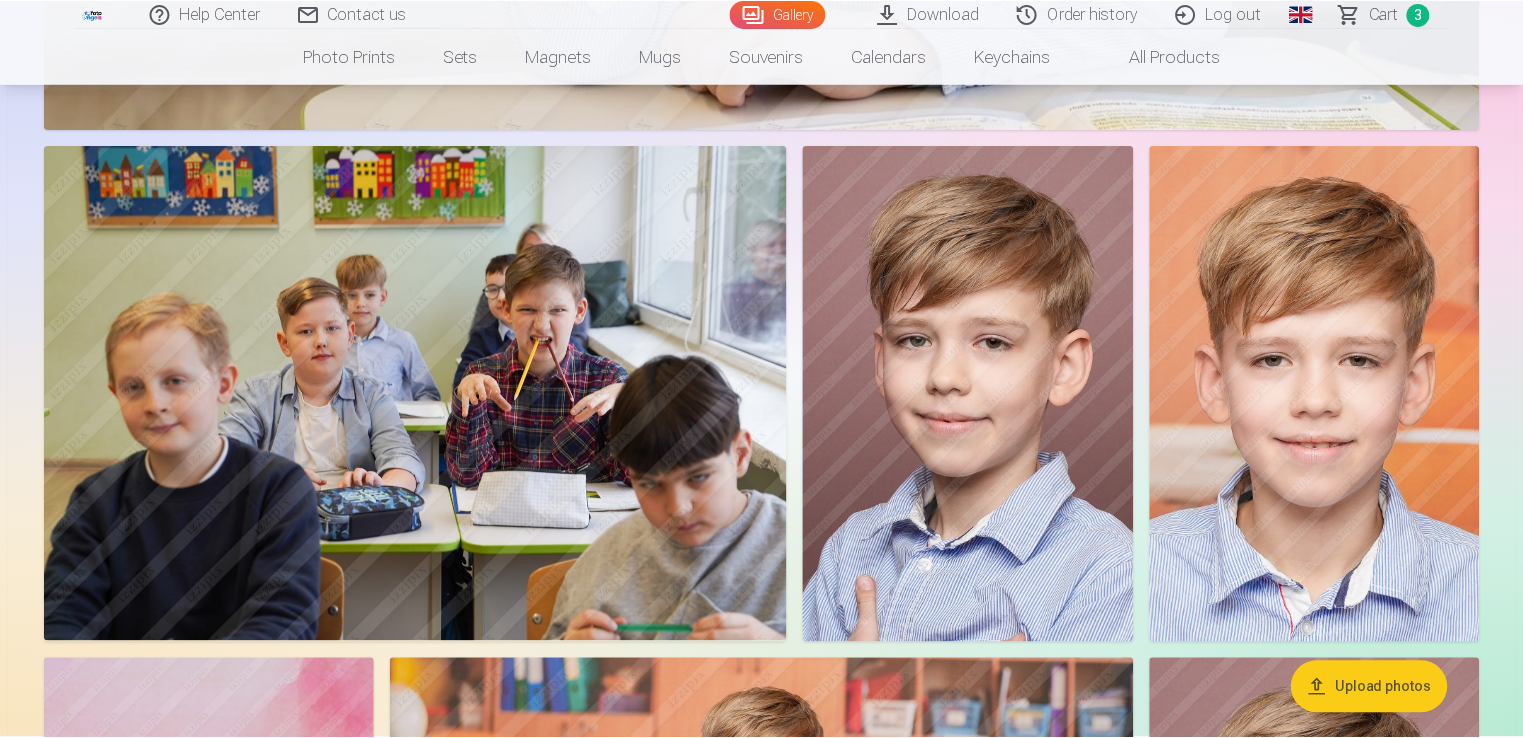 scroll, scrollTop: 9900, scrollLeft: 0, axis: vertical 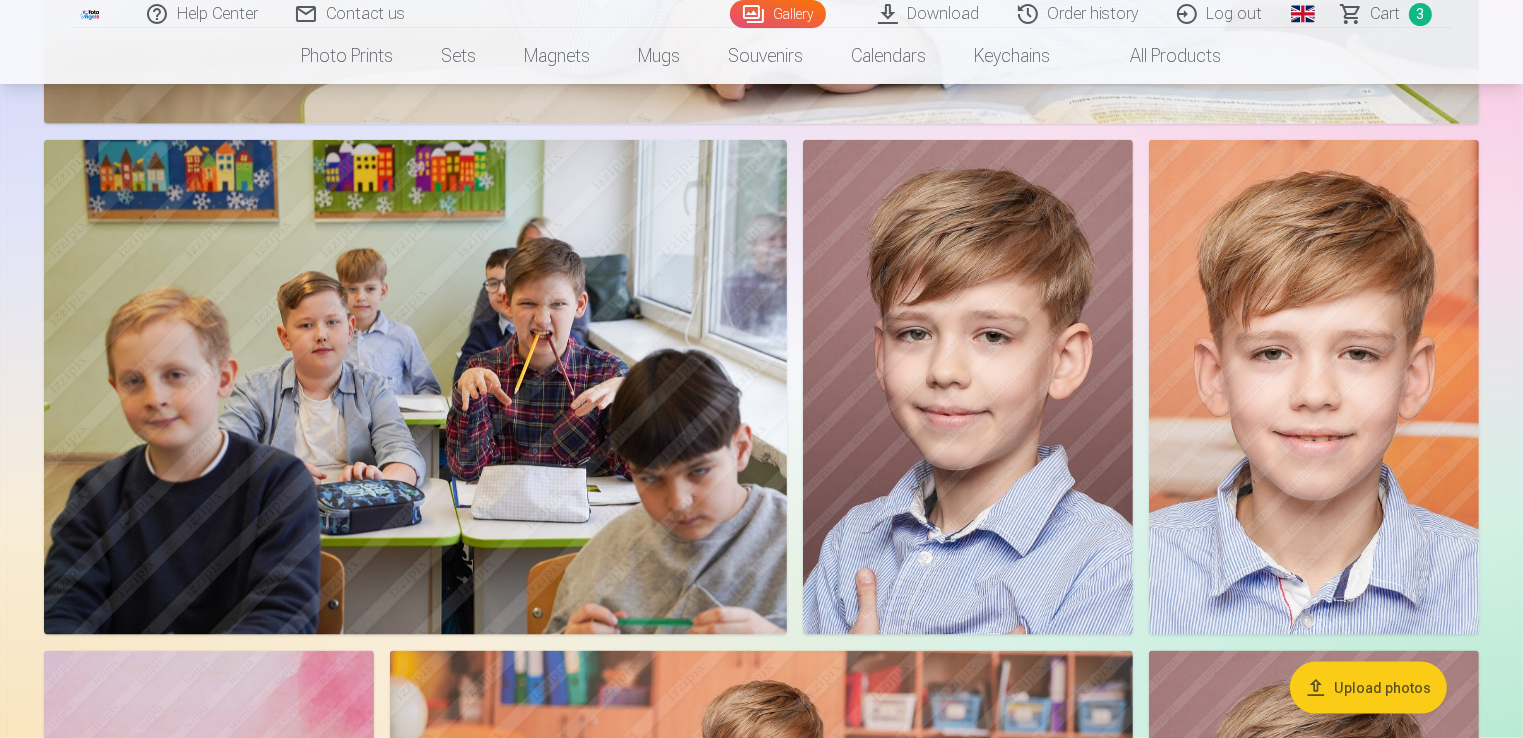 click on "Сart" at bounding box center [1386, 14] 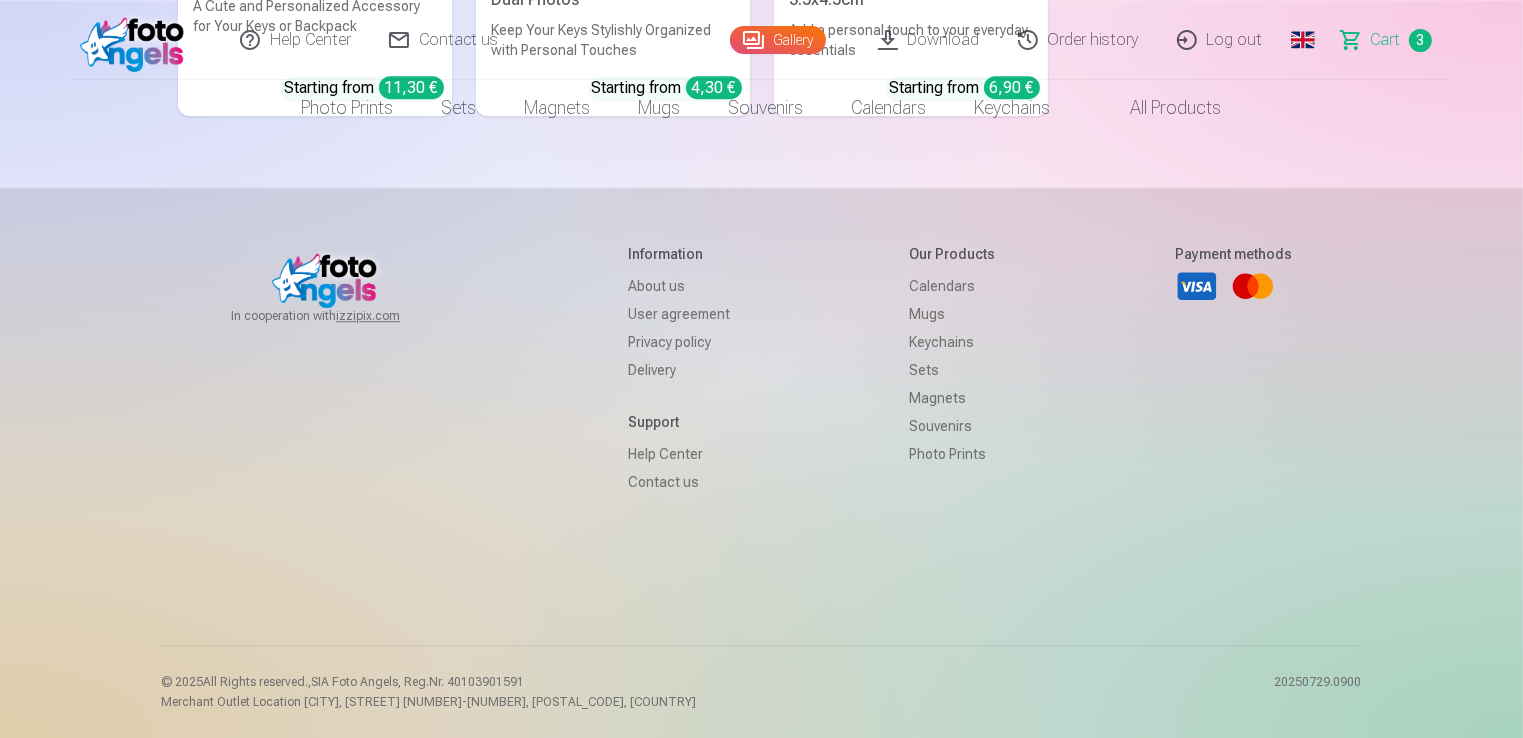 scroll, scrollTop: 0, scrollLeft: 0, axis: both 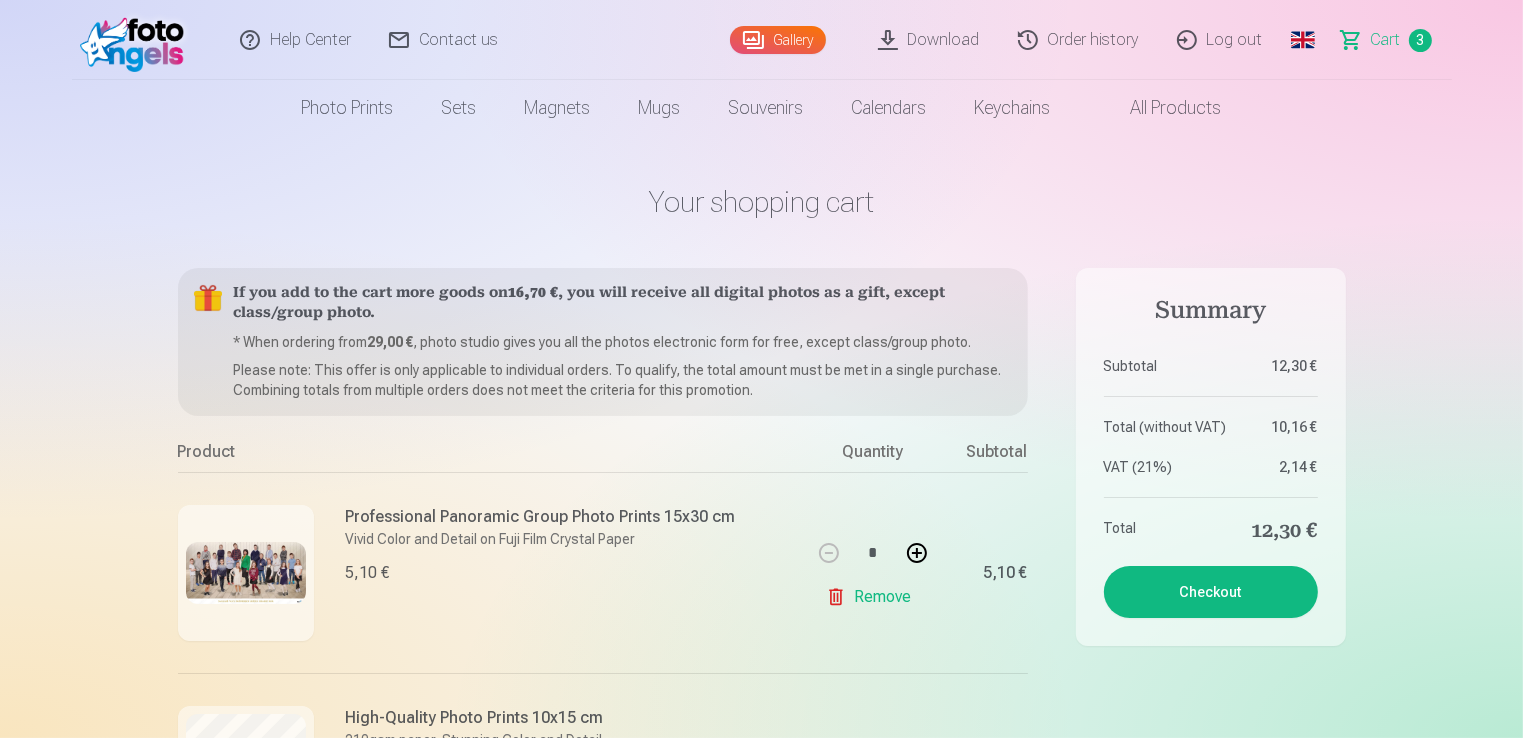 click on "Download" at bounding box center (930, 40) 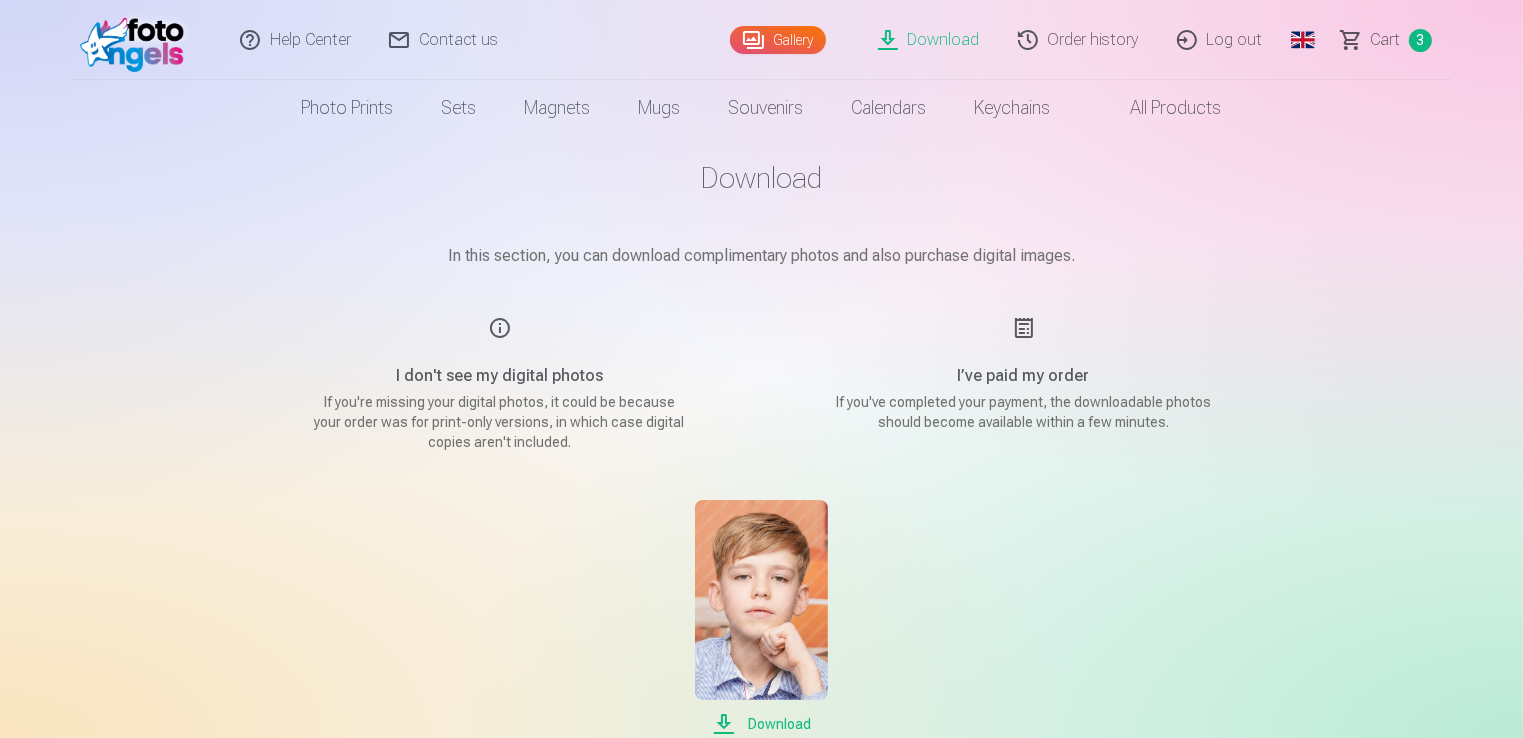 scroll, scrollTop: 0, scrollLeft: 0, axis: both 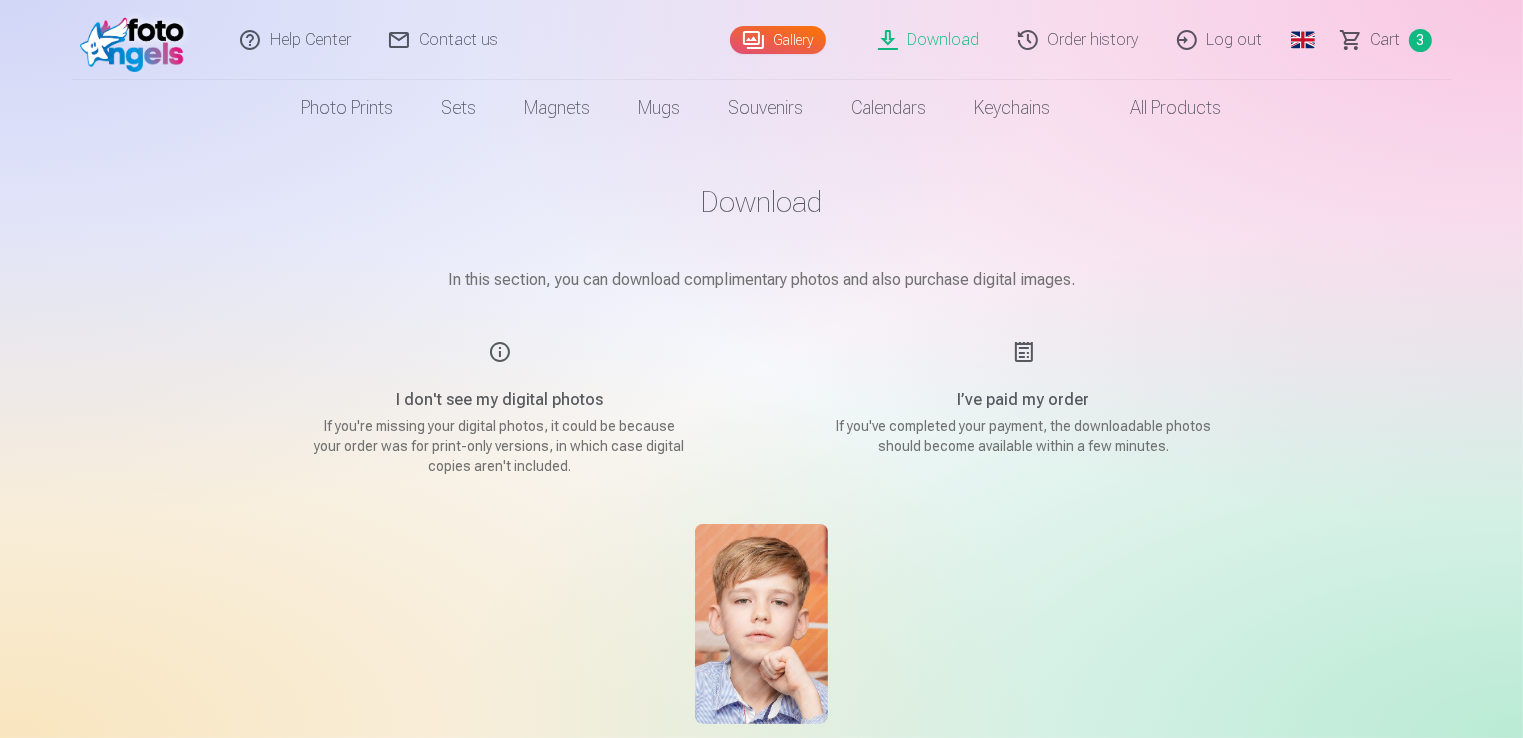click on "Download" at bounding box center (930, 40) 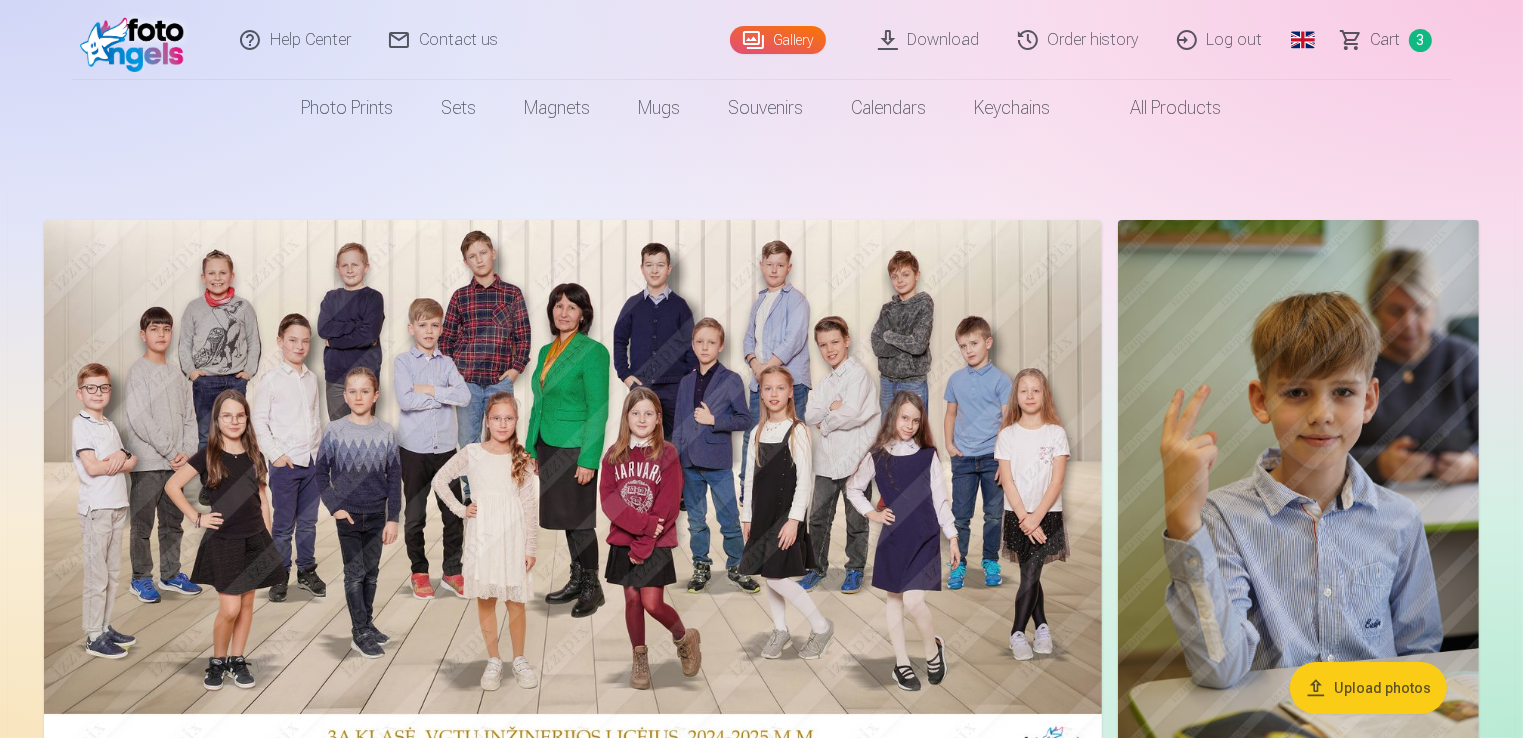 click on "All products" at bounding box center (1160, 108) 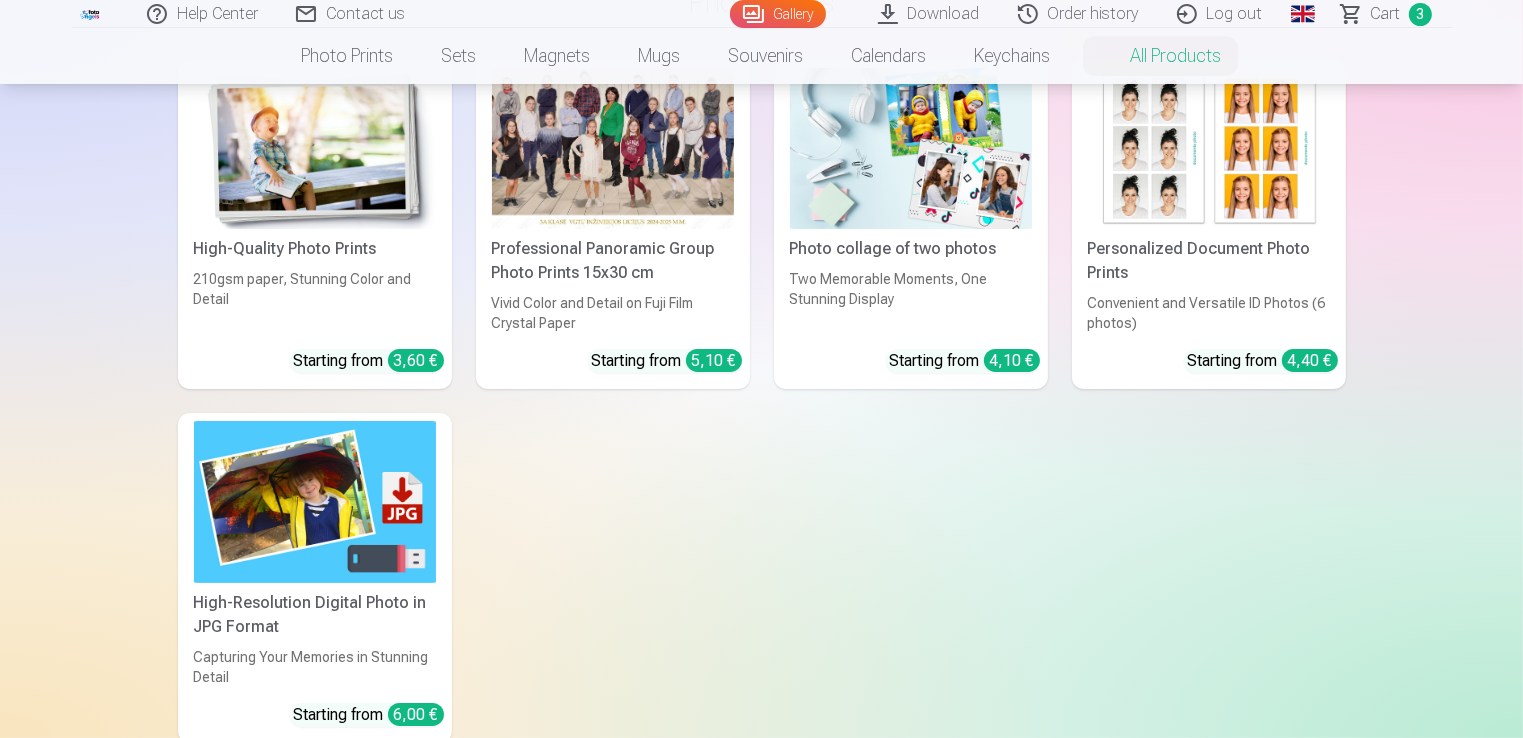 scroll, scrollTop: 0, scrollLeft: 0, axis: both 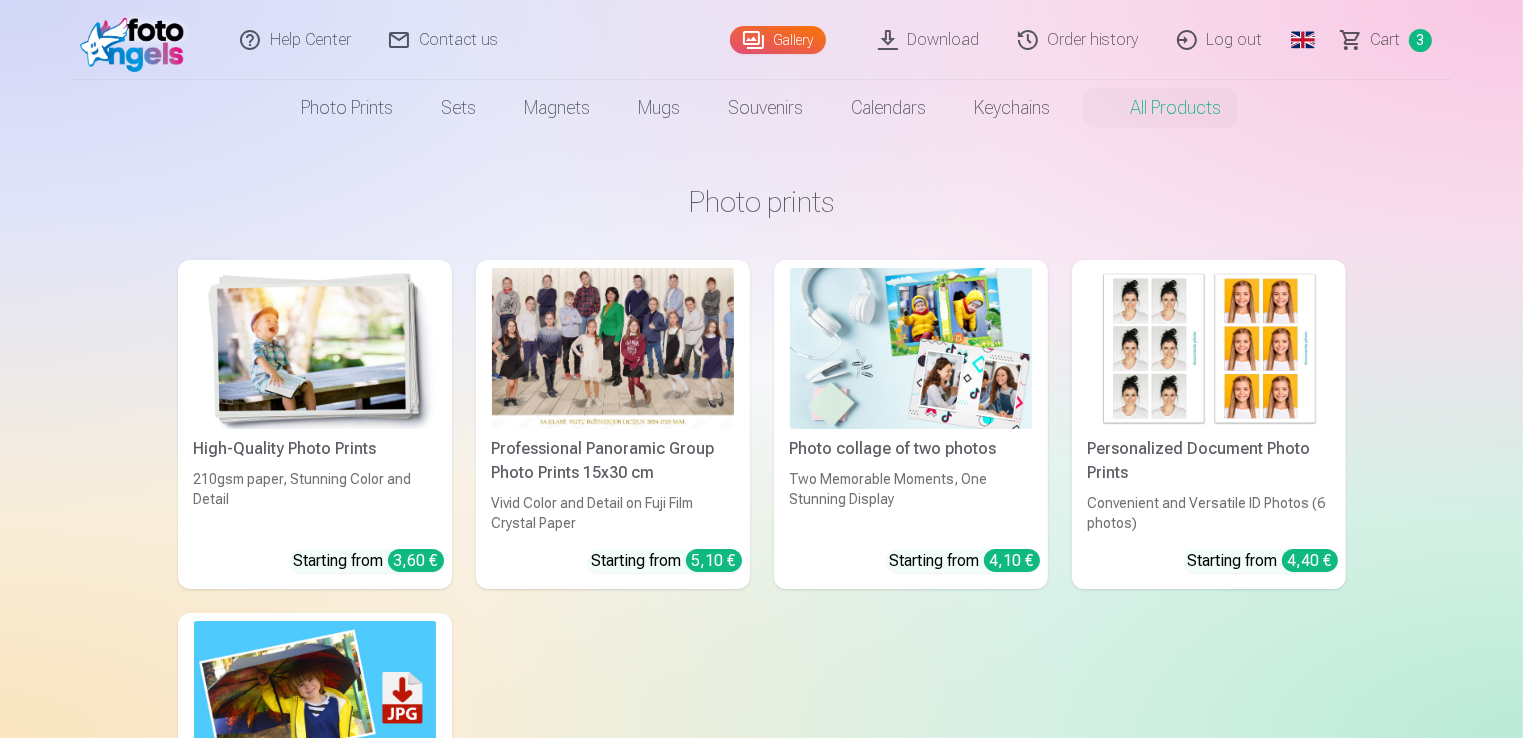 click on "Gallery" at bounding box center [778, 40] 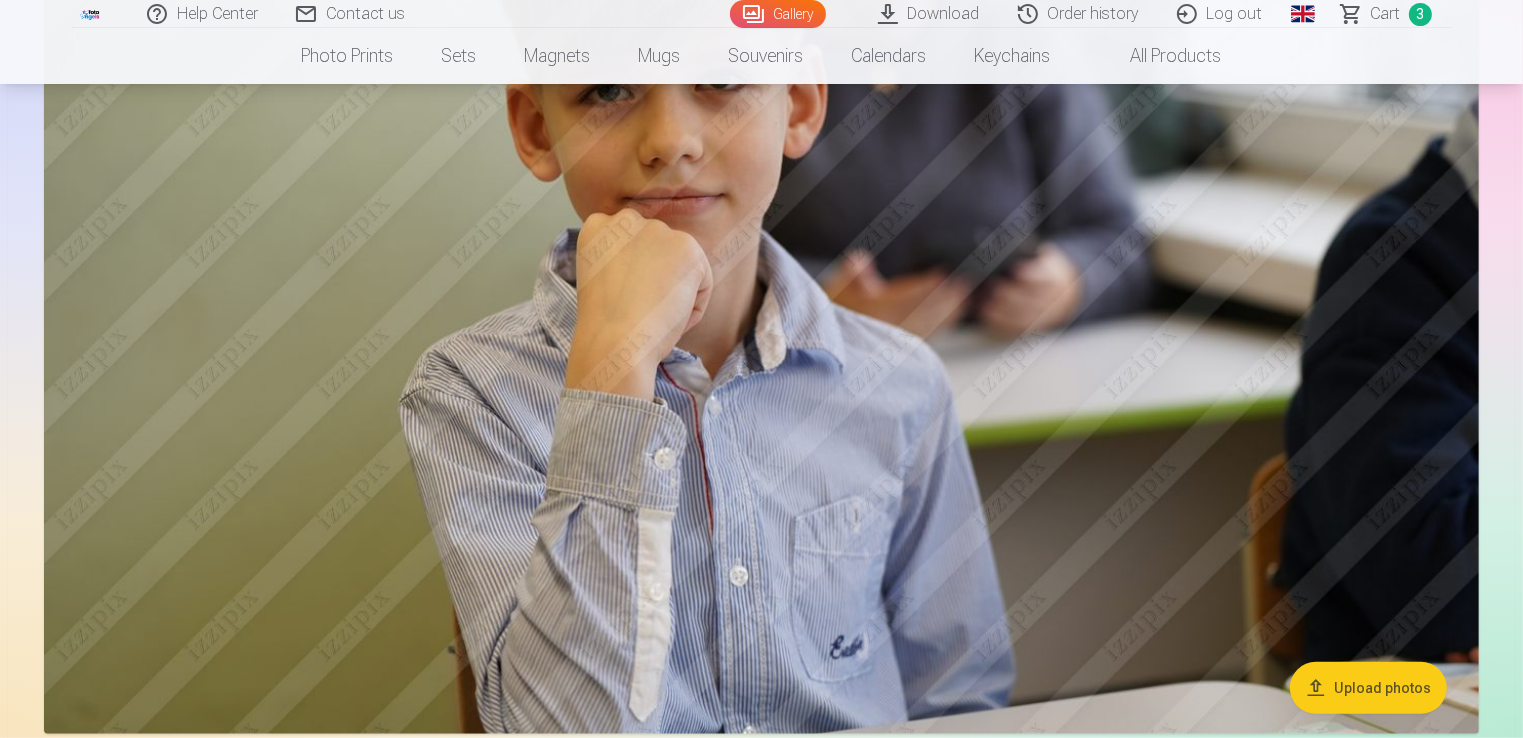scroll, scrollTop: 1400, scrollLeft: 0, axis: vertical 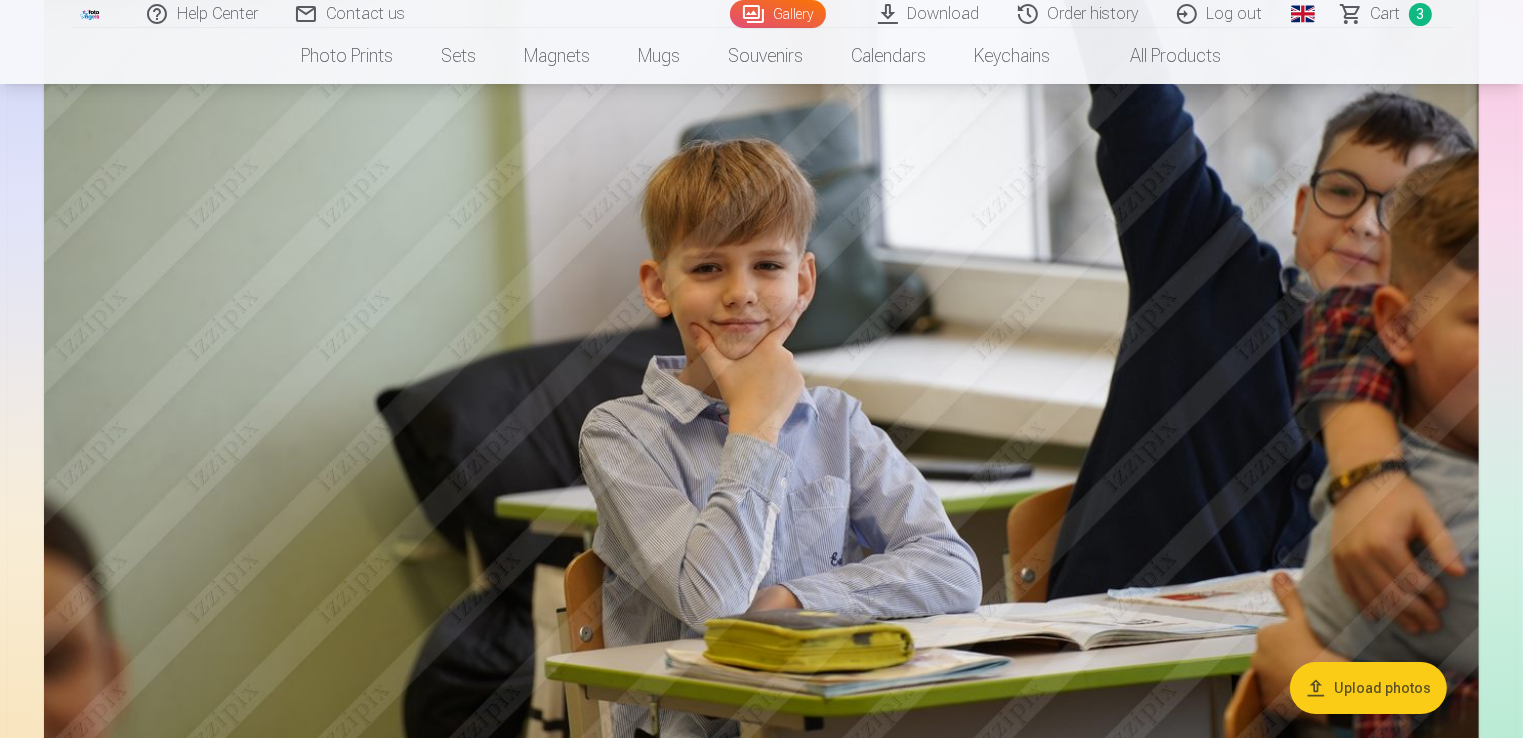 click on "3" at bounding box center [1420, 14] 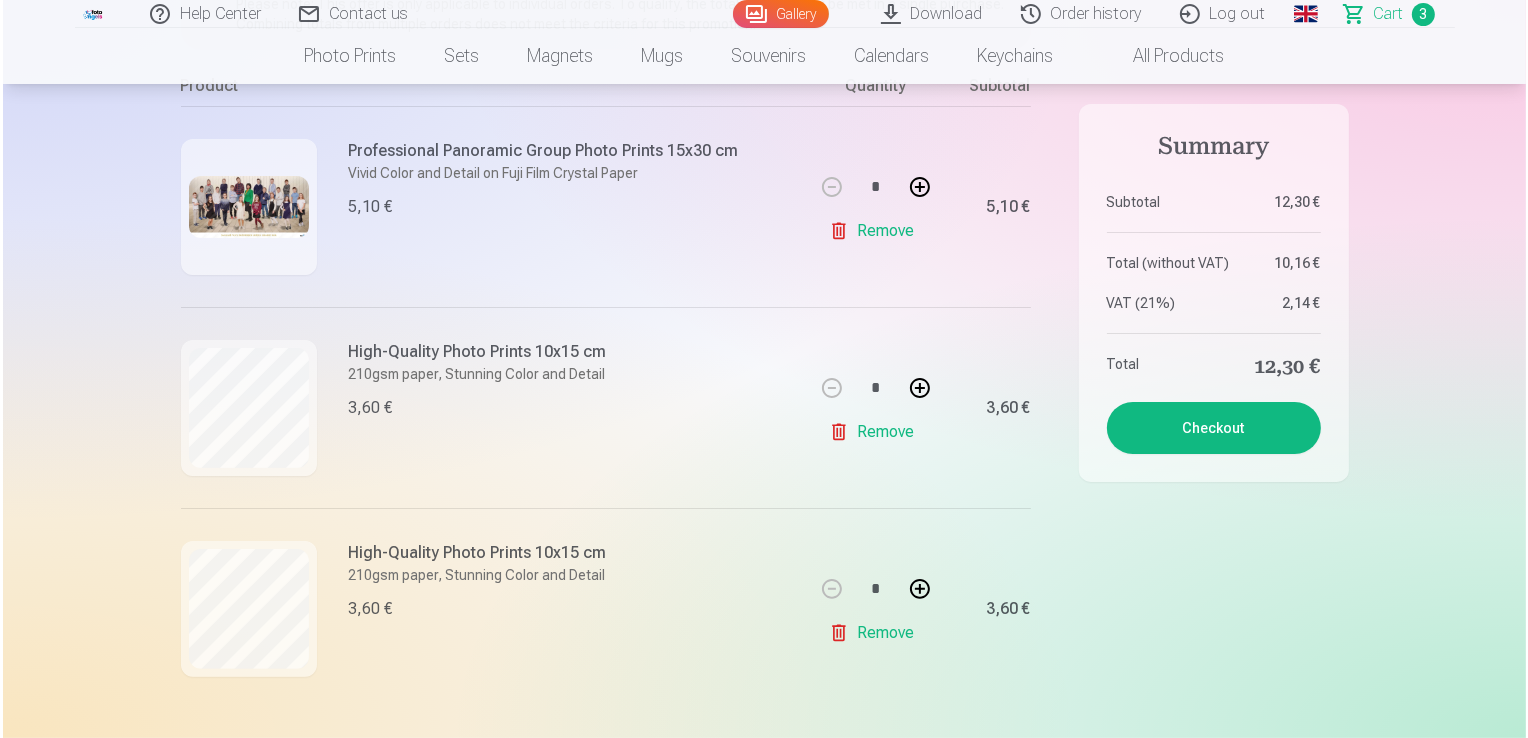 scroll, scrollTop: 400, scrollLeft: 0, axis: vertical 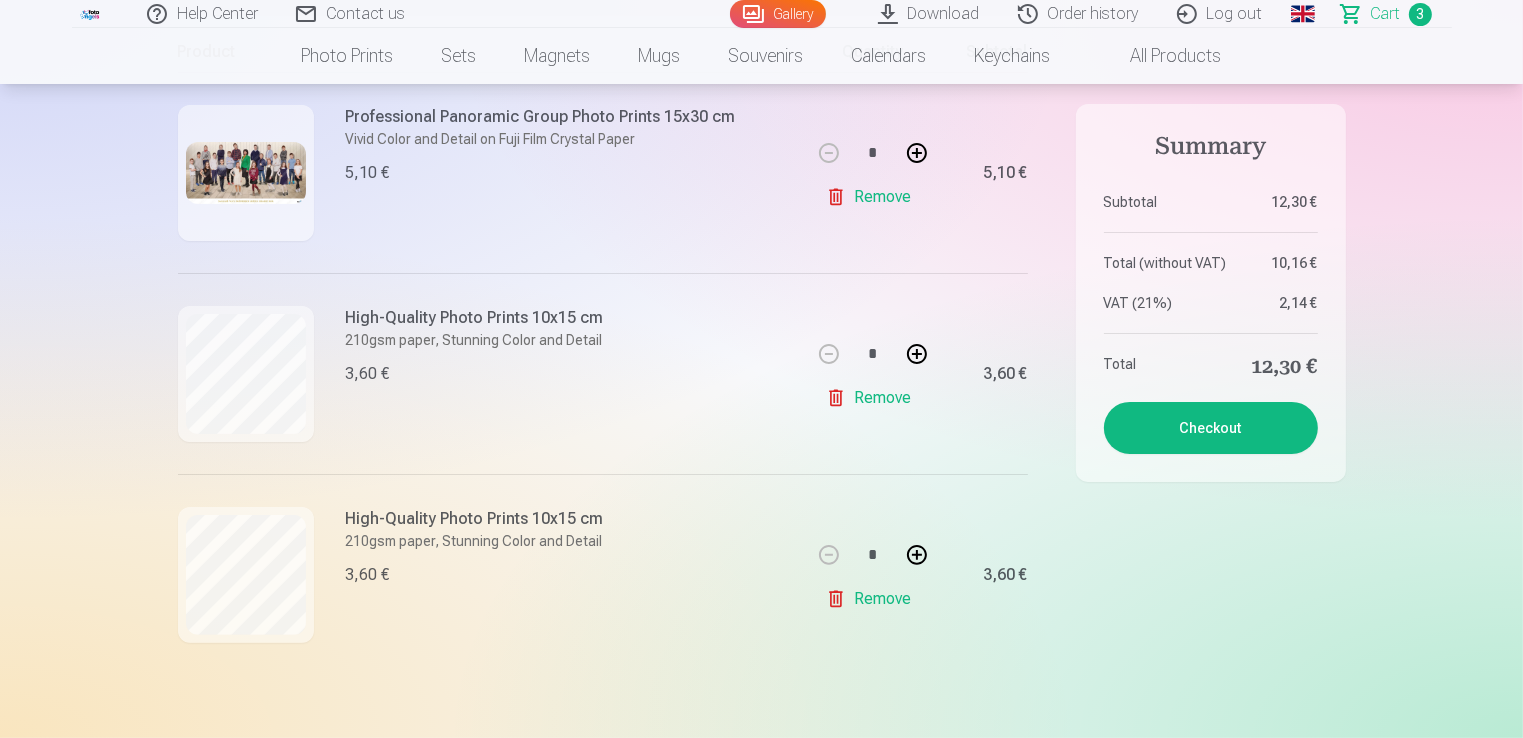 click at bounding box center (246, 172) 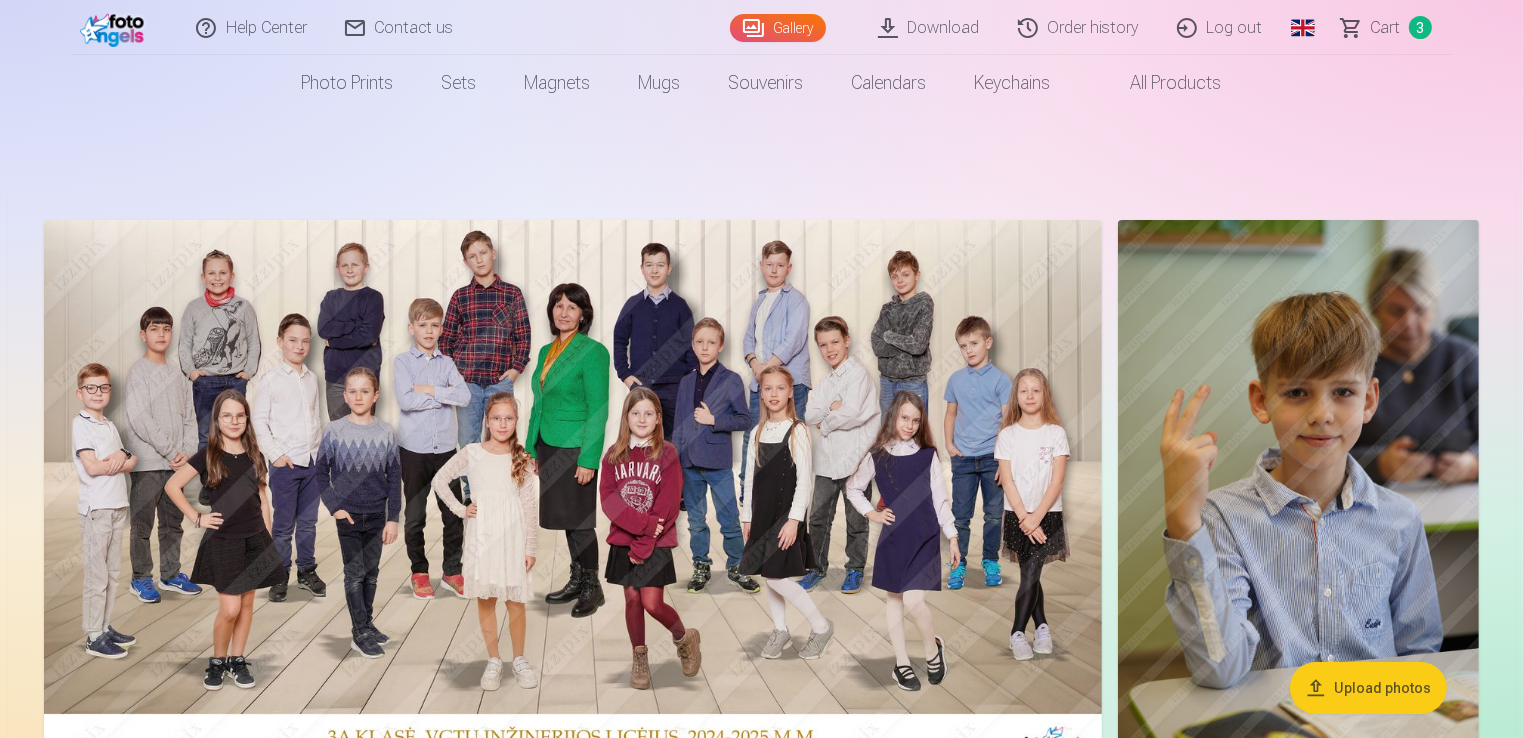 scroll, scrollTop: 100, scrollLeft: 0, axis: vertical 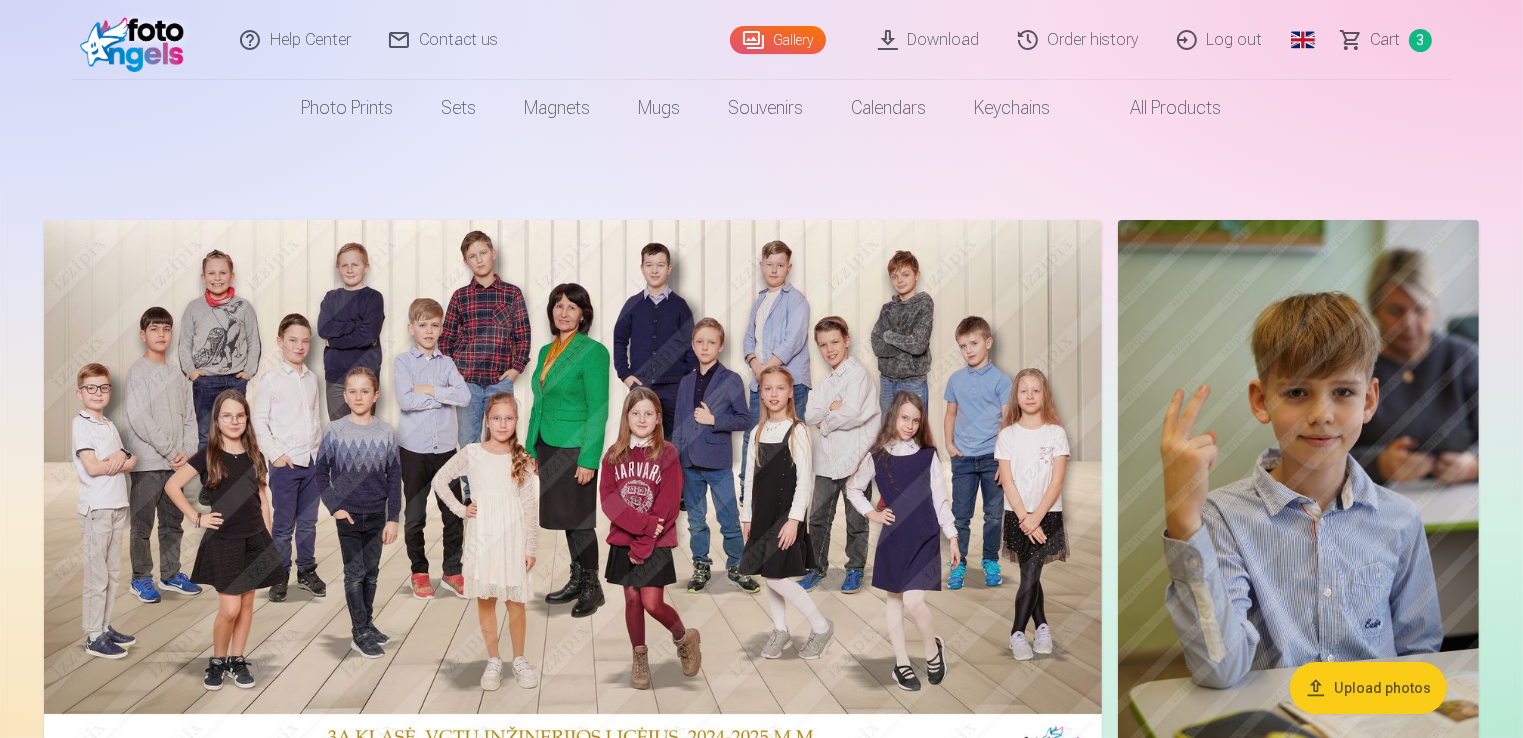 click on "Log out" at bounding box center [1221, 40] 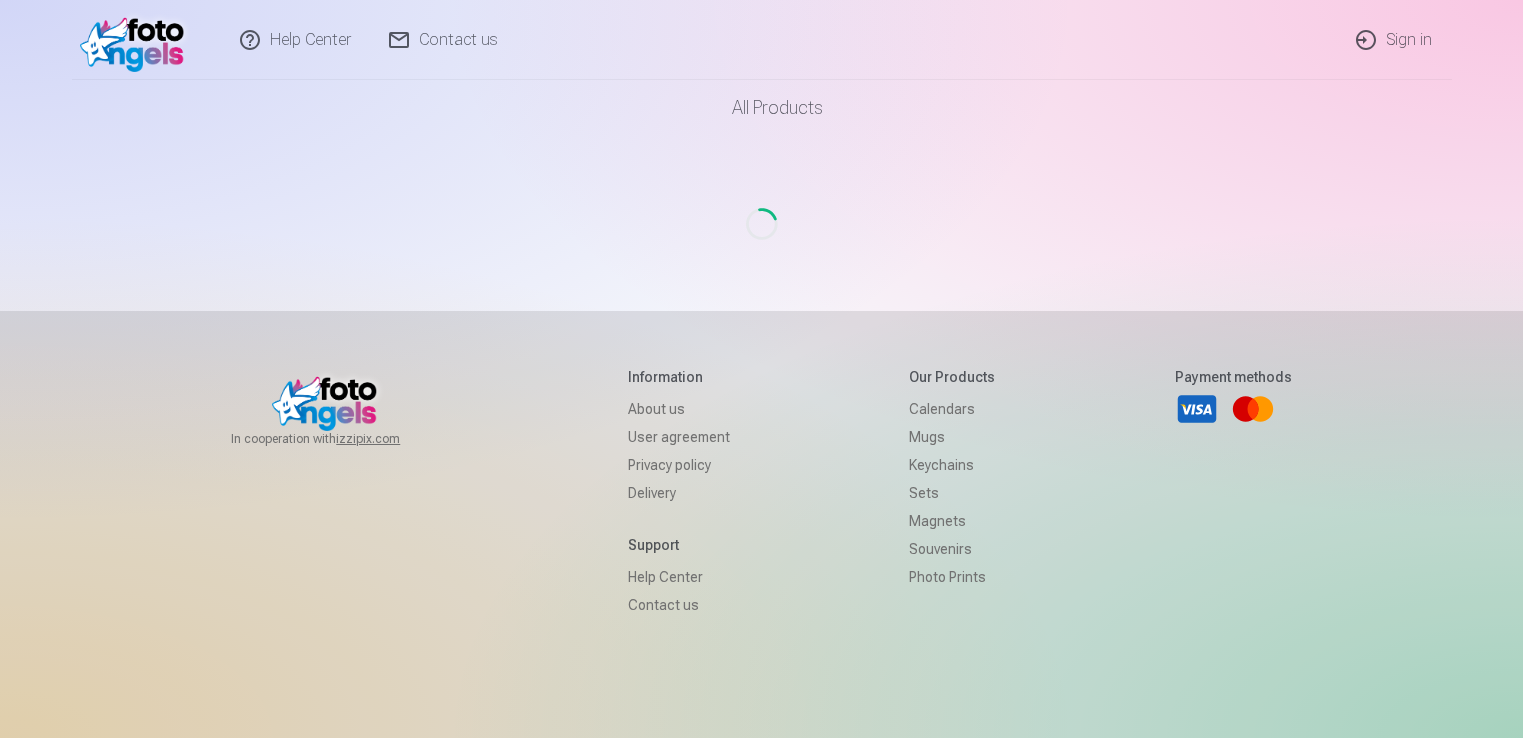 scroll, scrollTop: 0, scrollLeft: 0, axis: both 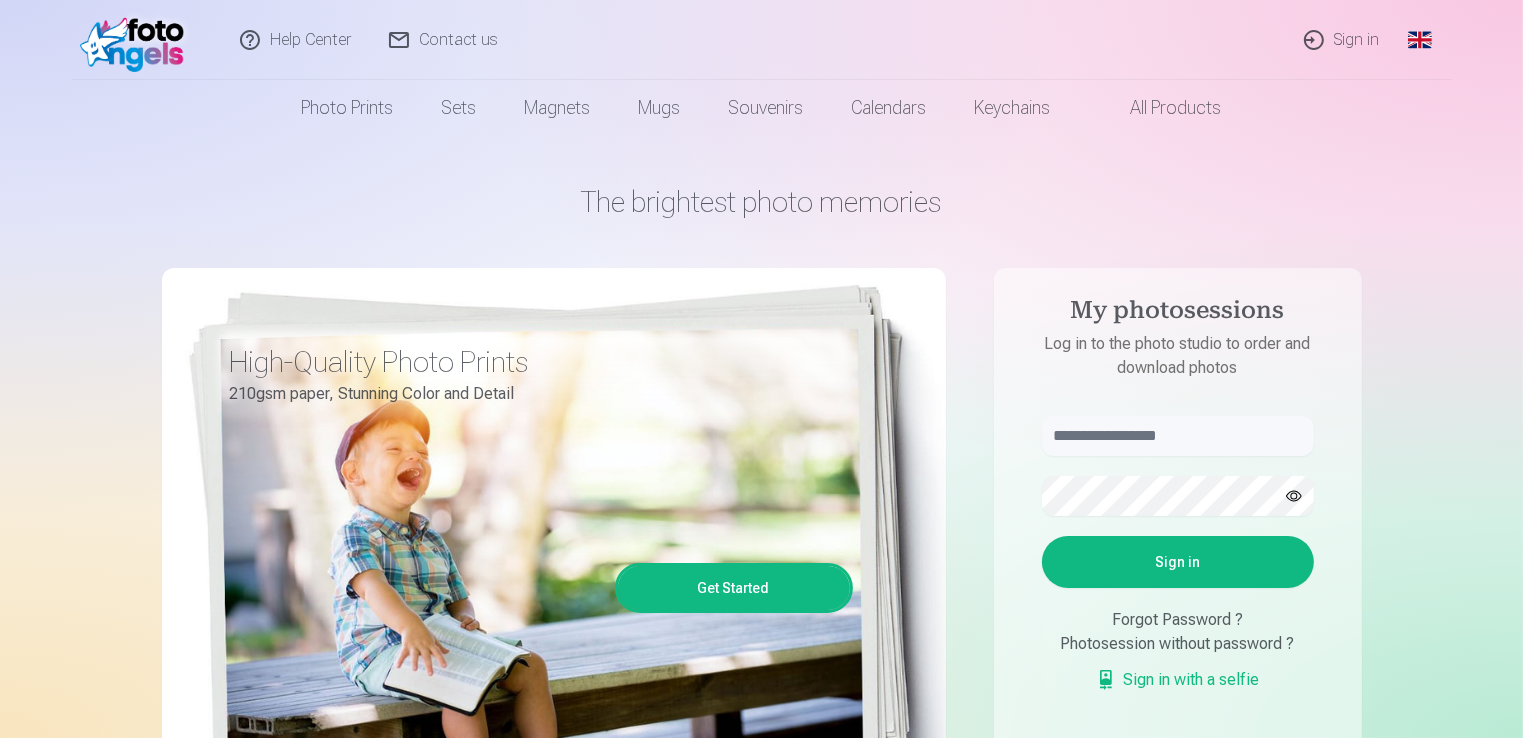 click on "Sign in" at bounding box center [1343, 40] 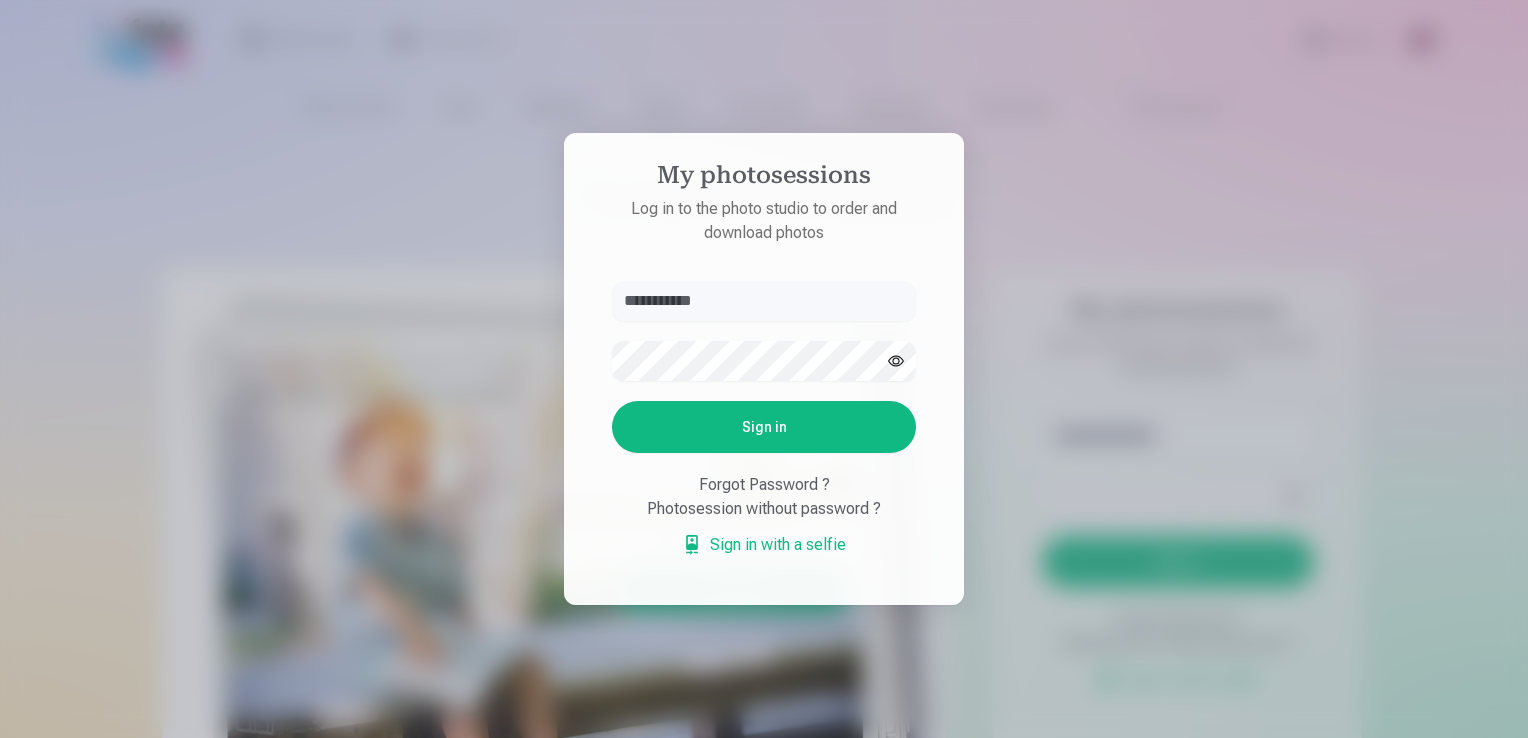 type on "**********" 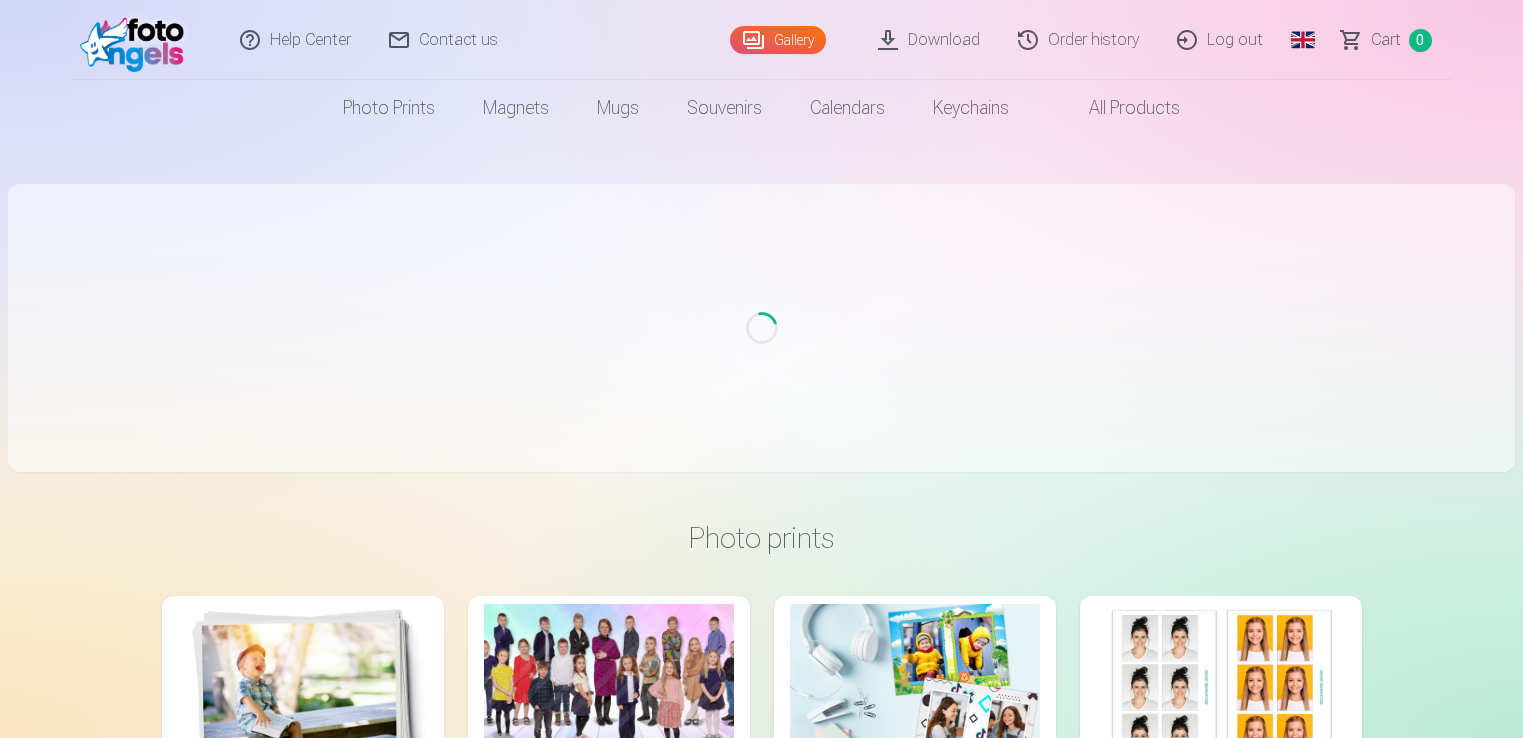 scroll, scrollTop: 0, scrollLeft: 0, axis: both 